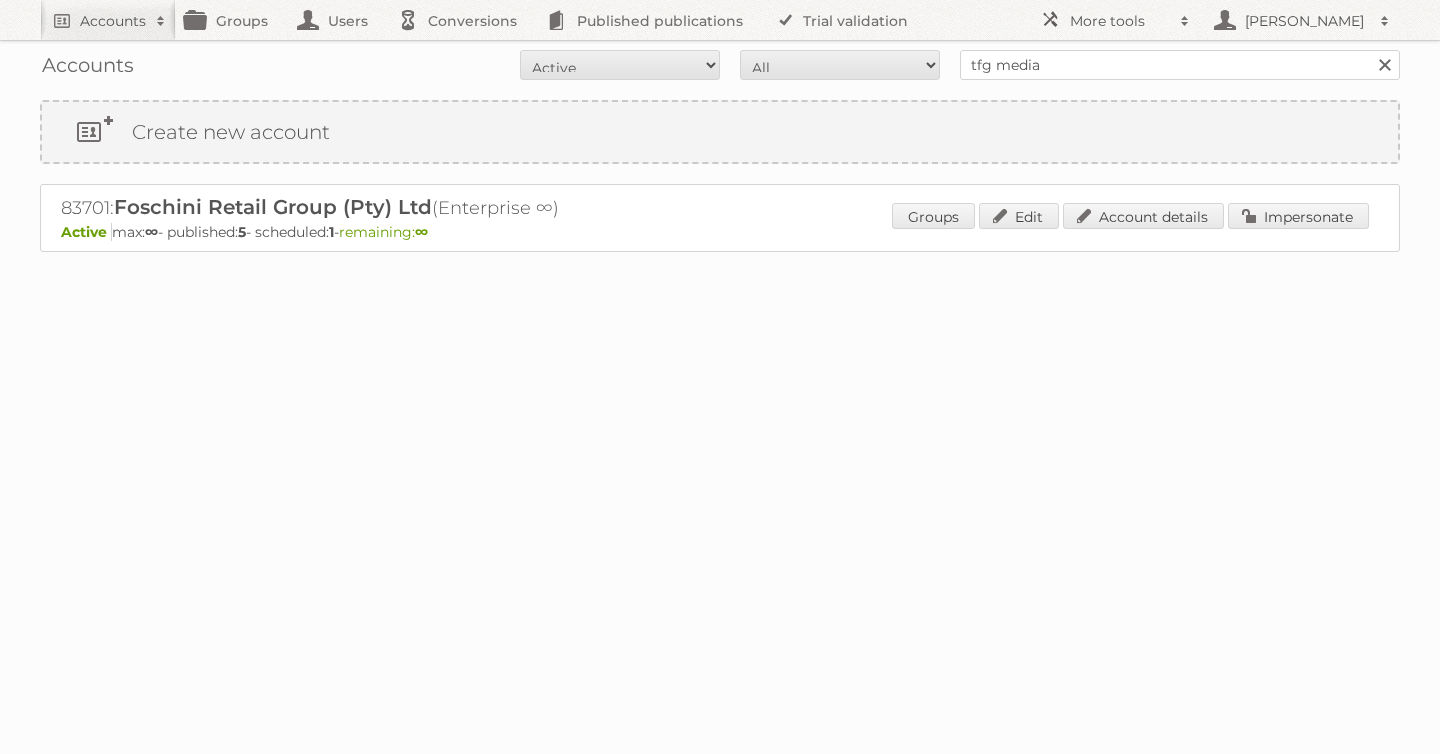 scroll, scrollTop: 0, scrollLeft: 0, axis: both 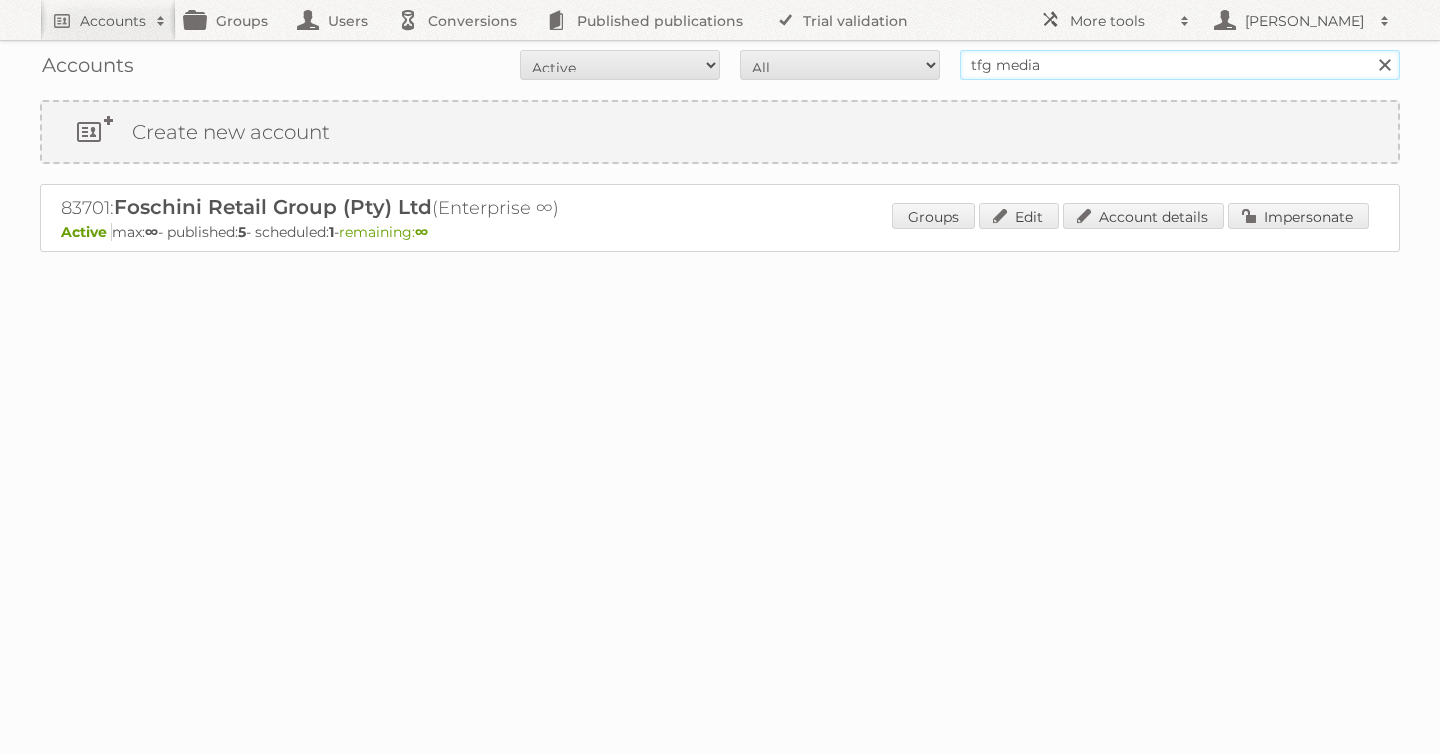 drag, startPoint x: 1078, startPoint y: 64, endPoint x: 546, endPoint y: -9, distance: 536.9851 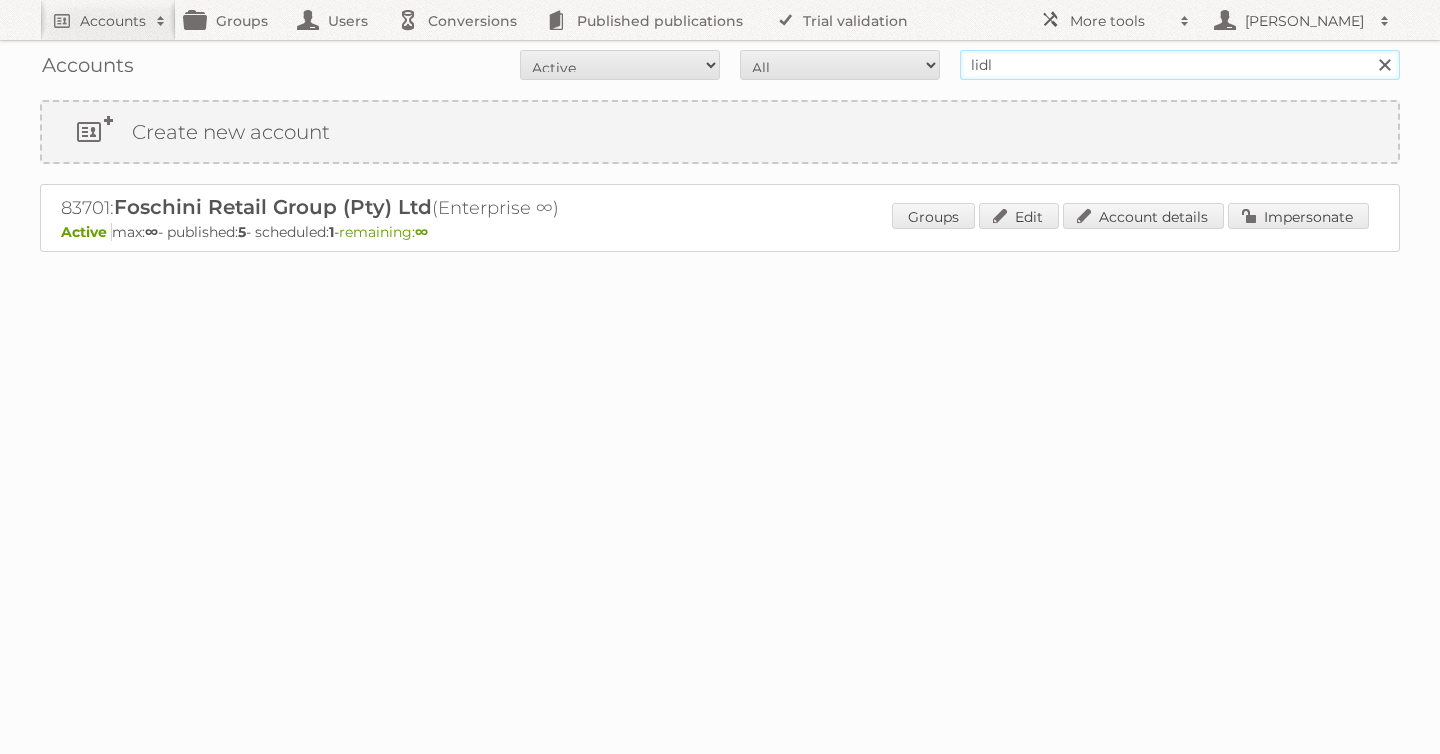 type on "lidl be" 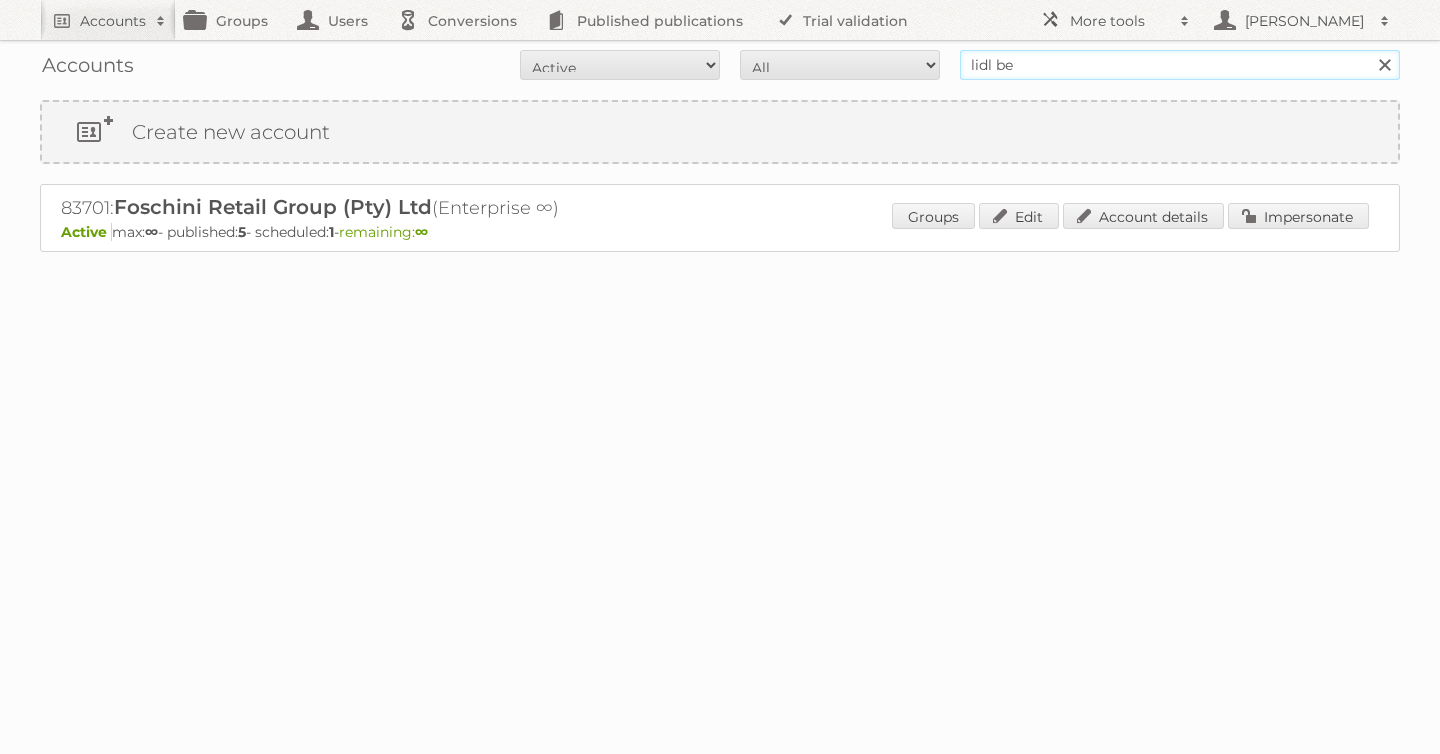 click on "Search" at bounding box center (1384, 65) 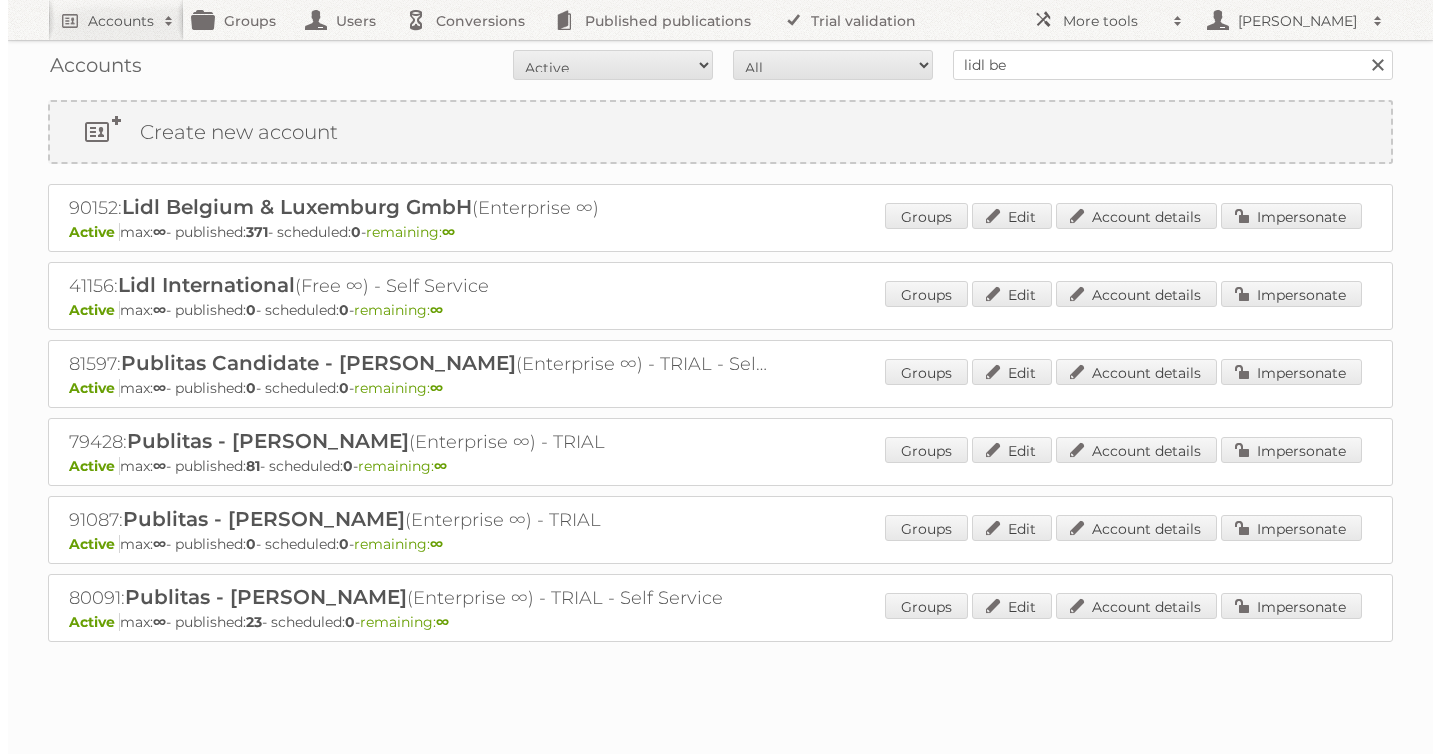 scroll, scrollTop: 0, scrollLeft: 0, axis: both 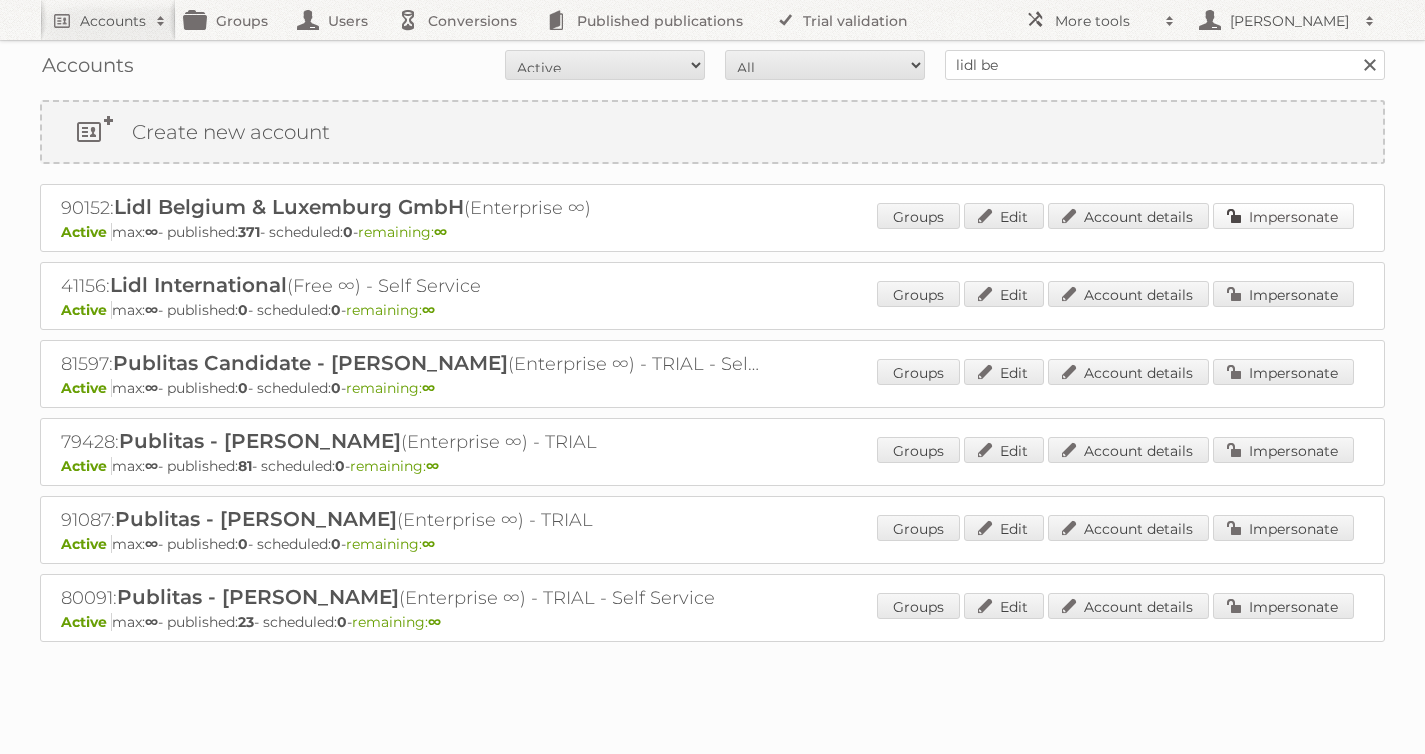 click on "Impersonate" at bounding box center (1283, 216) 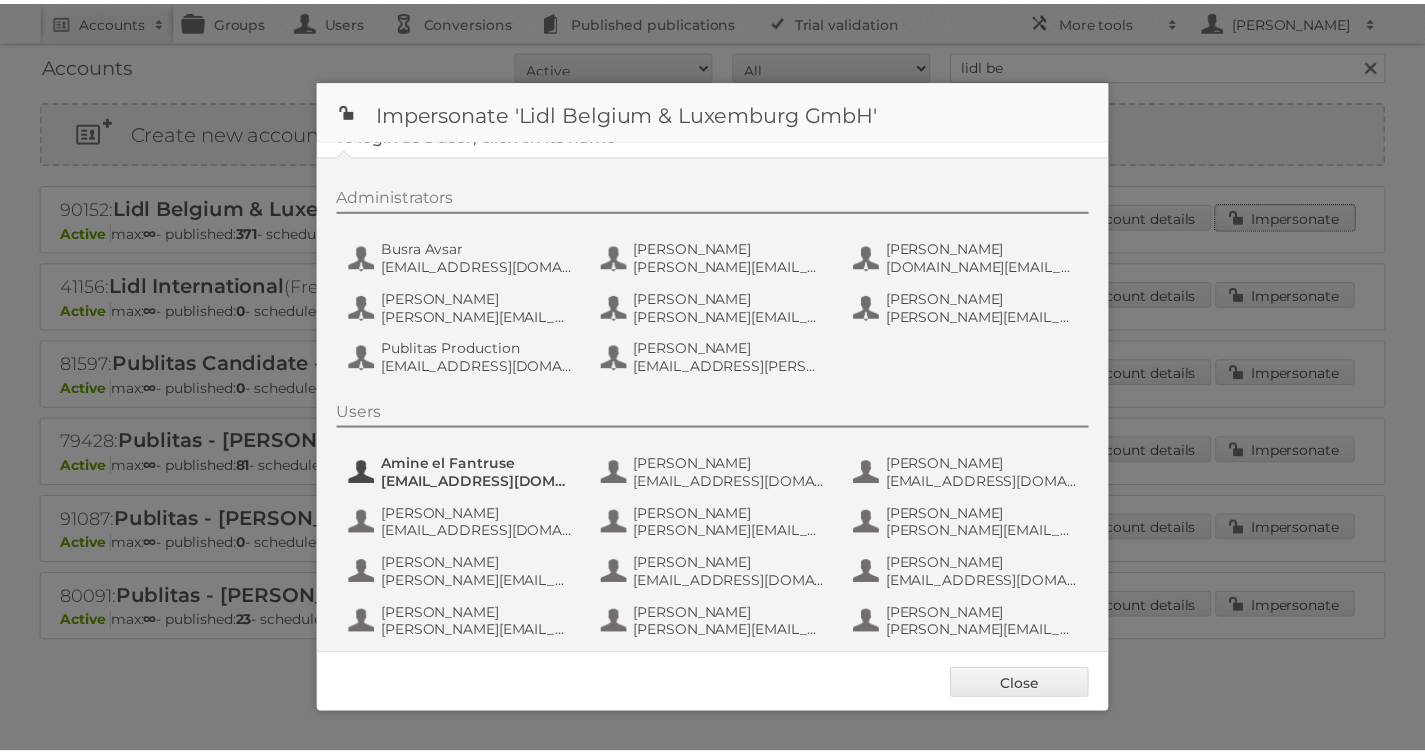 scroll, scrollTop: 0, scrollLeft: 0, axis: both 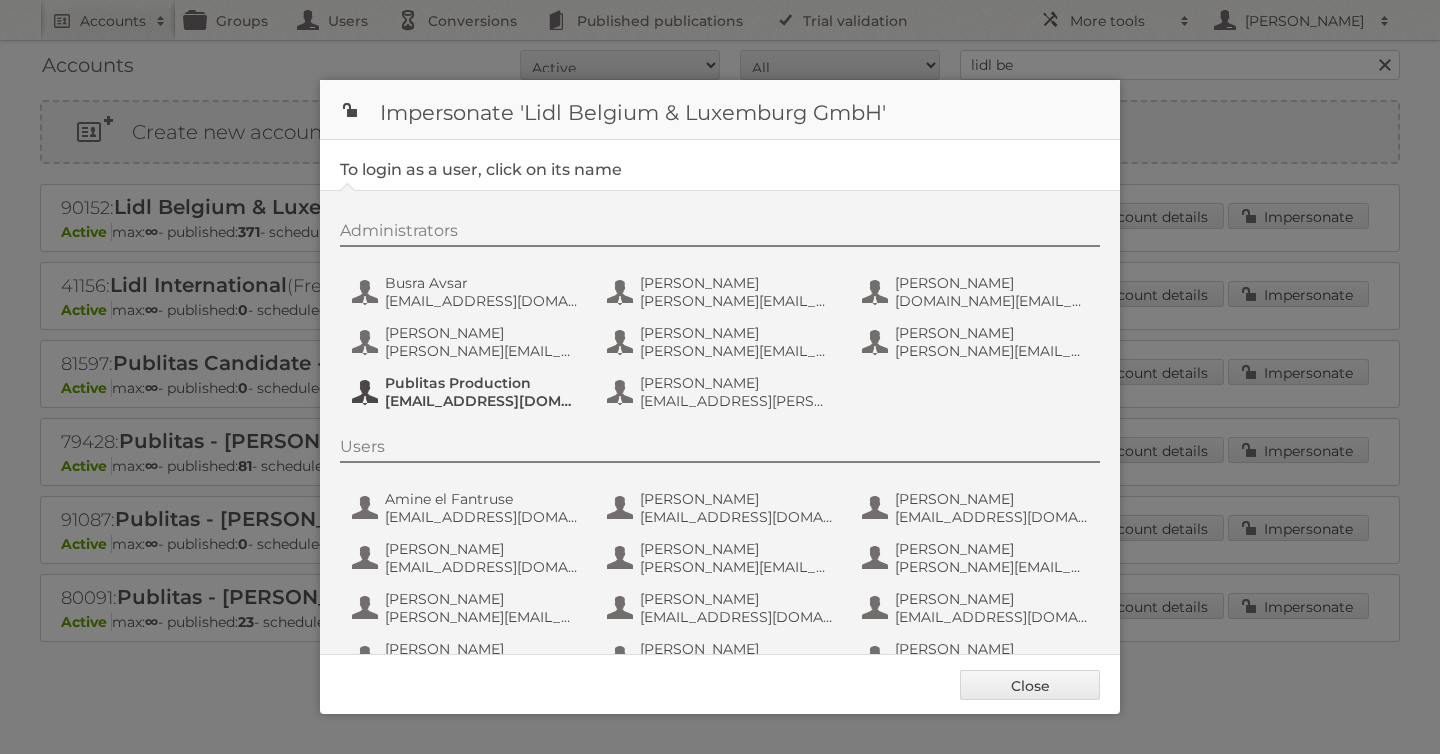 click on "fs+LidlBE@publitas.com" at bounding box center (482, 401) 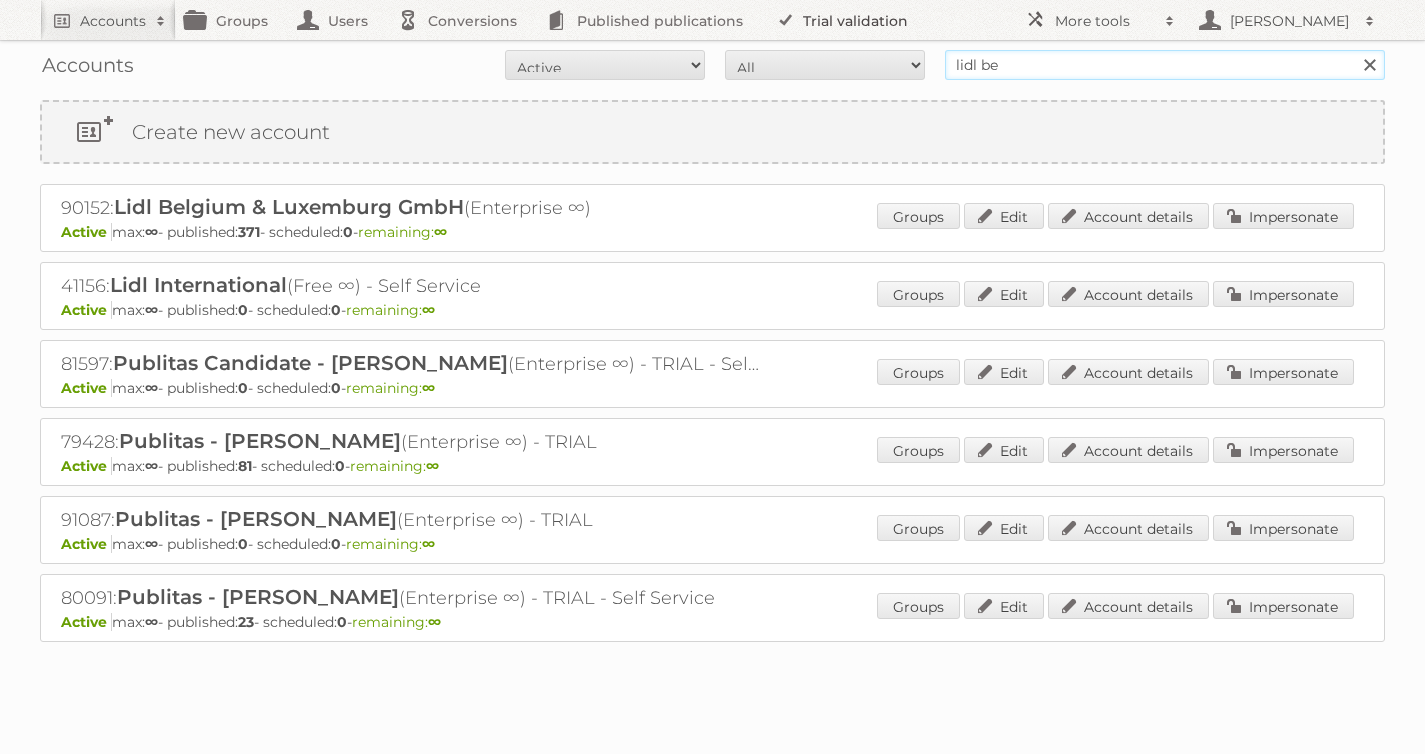 drag, startPoint x: 880, startPoint y: 36, endPoint x: 763, endPoint y: 28, distance: 117.273186 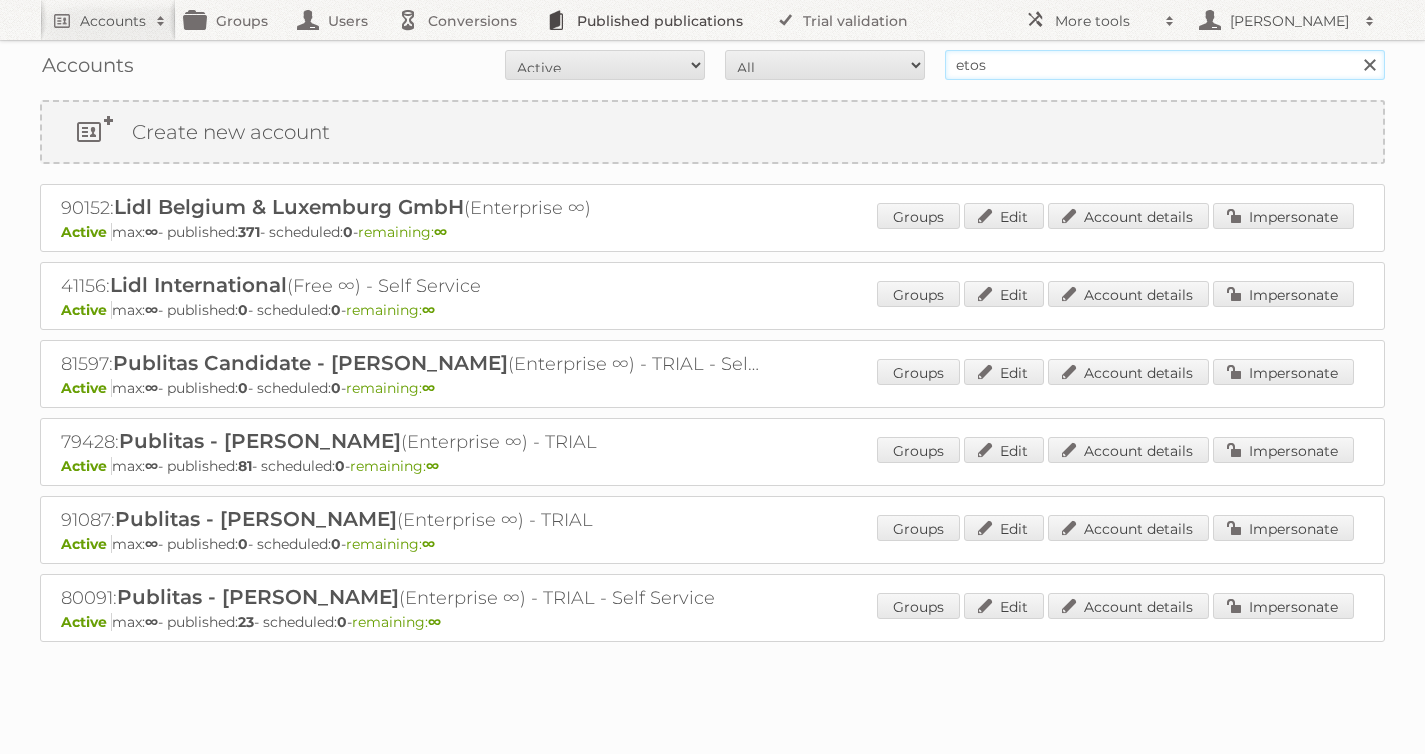 type on "etos" 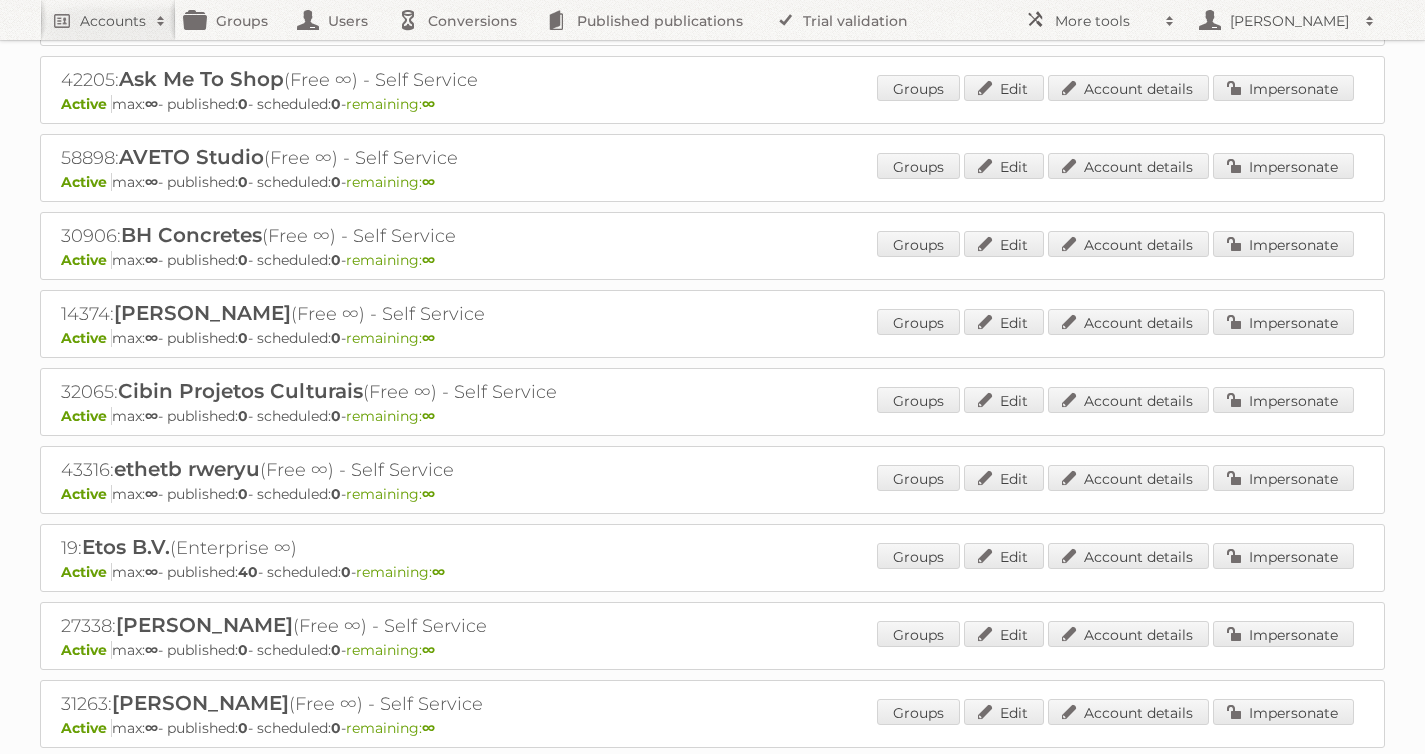 scroll, scrollTop: 285, scrollLeft: 0, axis: vertical 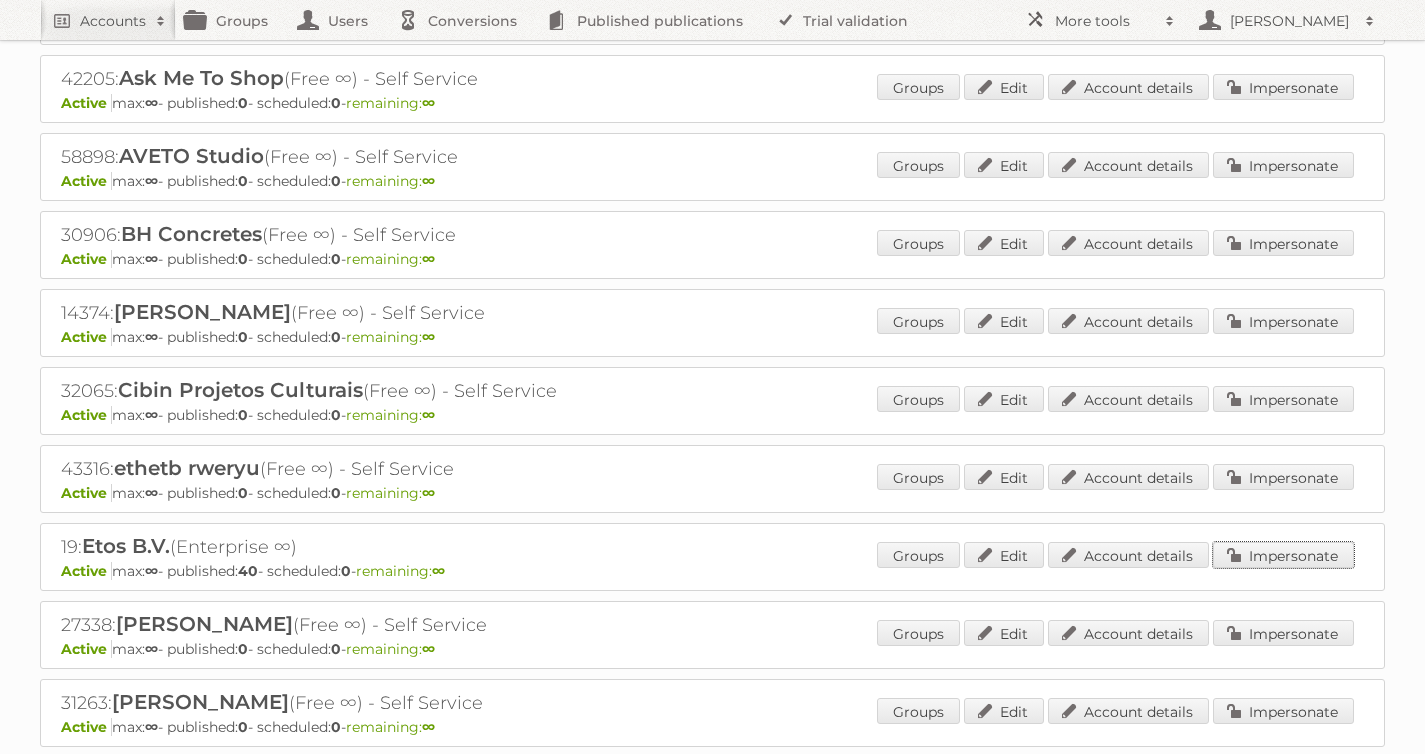 drag, startPoint x: 1289, startPoint y: 547, endPoint x: 1134, endPoint y: 545, distance: 155.01291 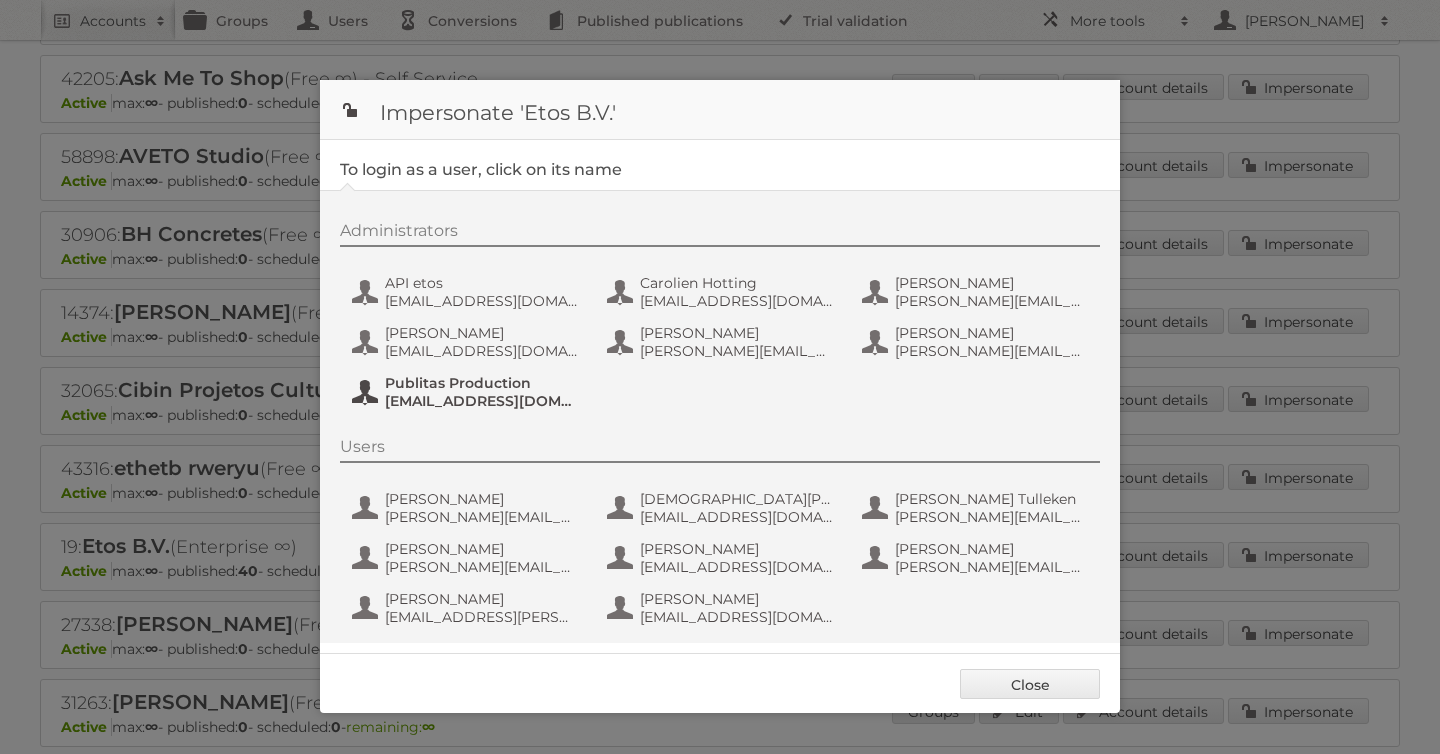 click on "fs+etos@publitas.com" at bounding box center [482, 401] 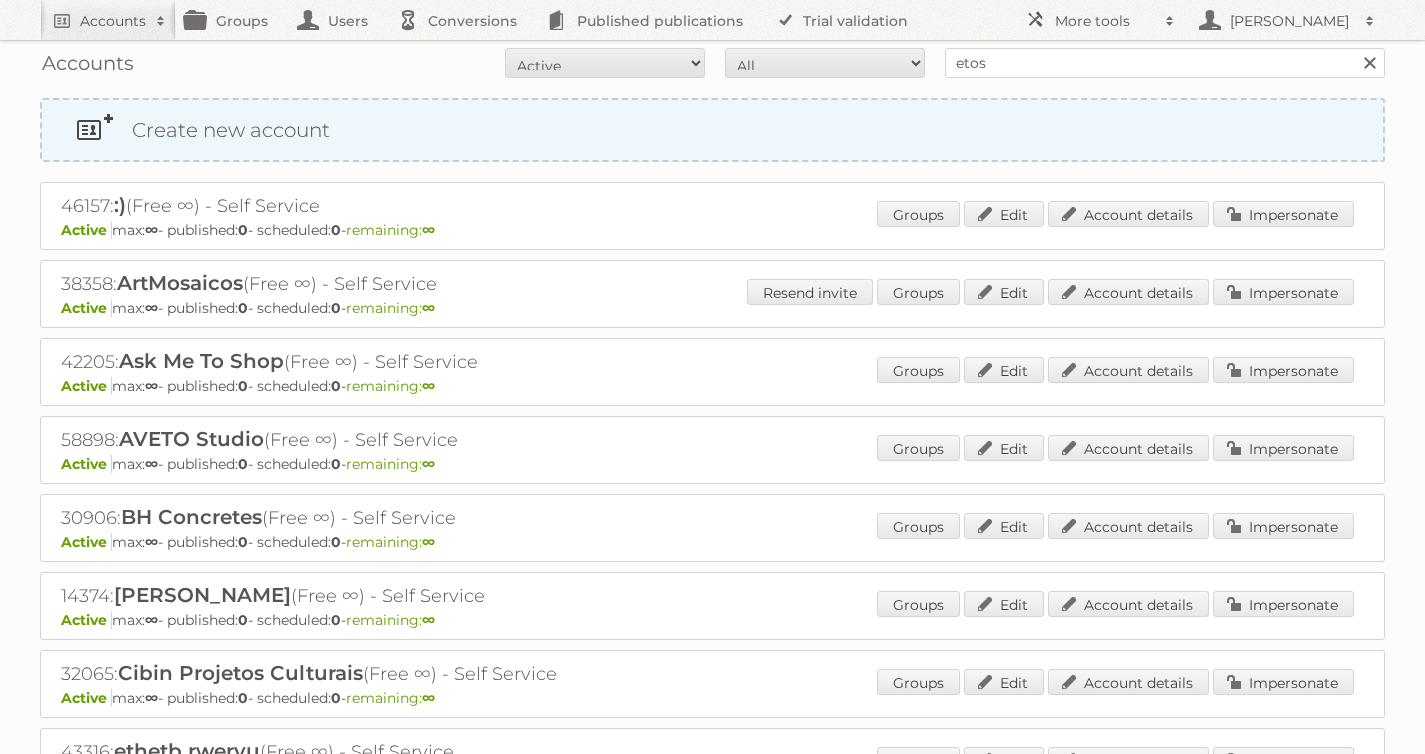scroll, scrollTop: 0, scrollLeft: 0, axis: both 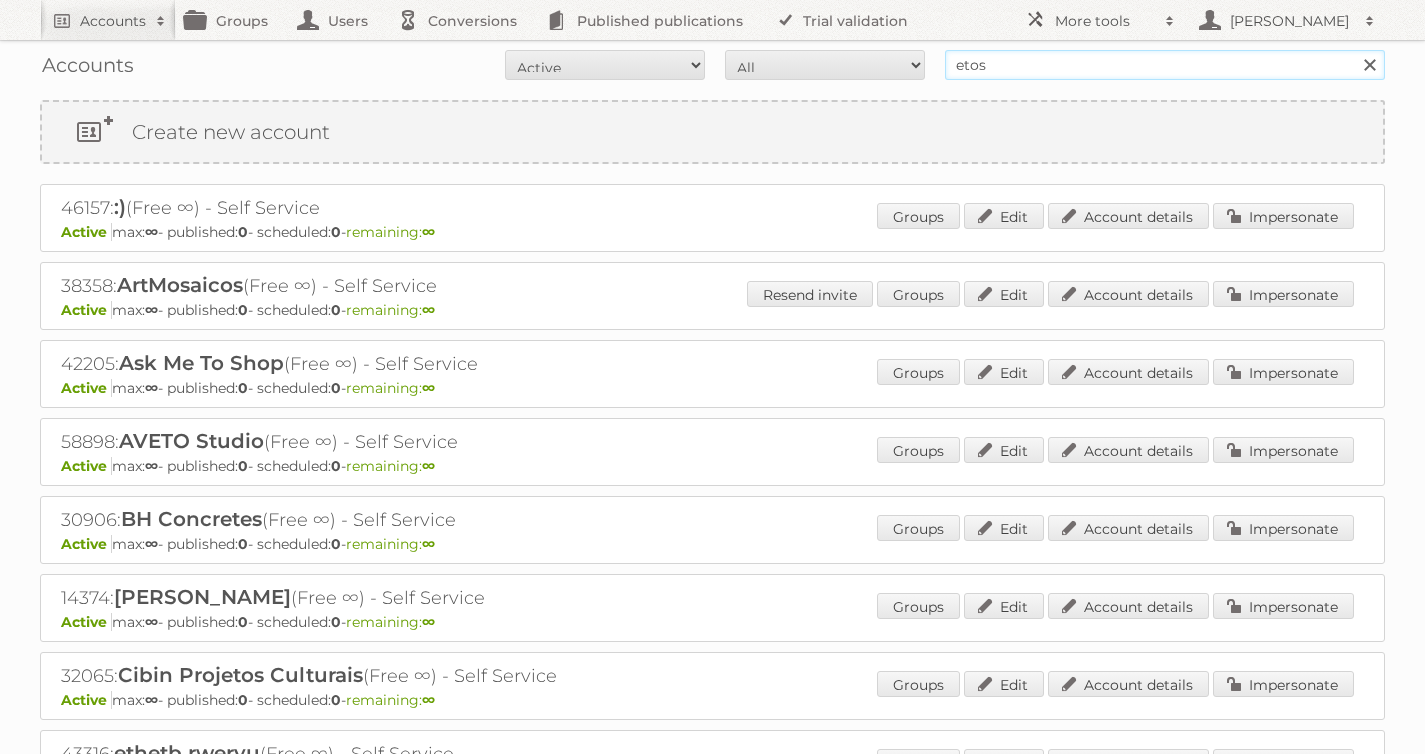 drag, startPoint x: 1016, startPoint y: 65, endPoint x: 840, endPoint y: 63, distance: 176.01137 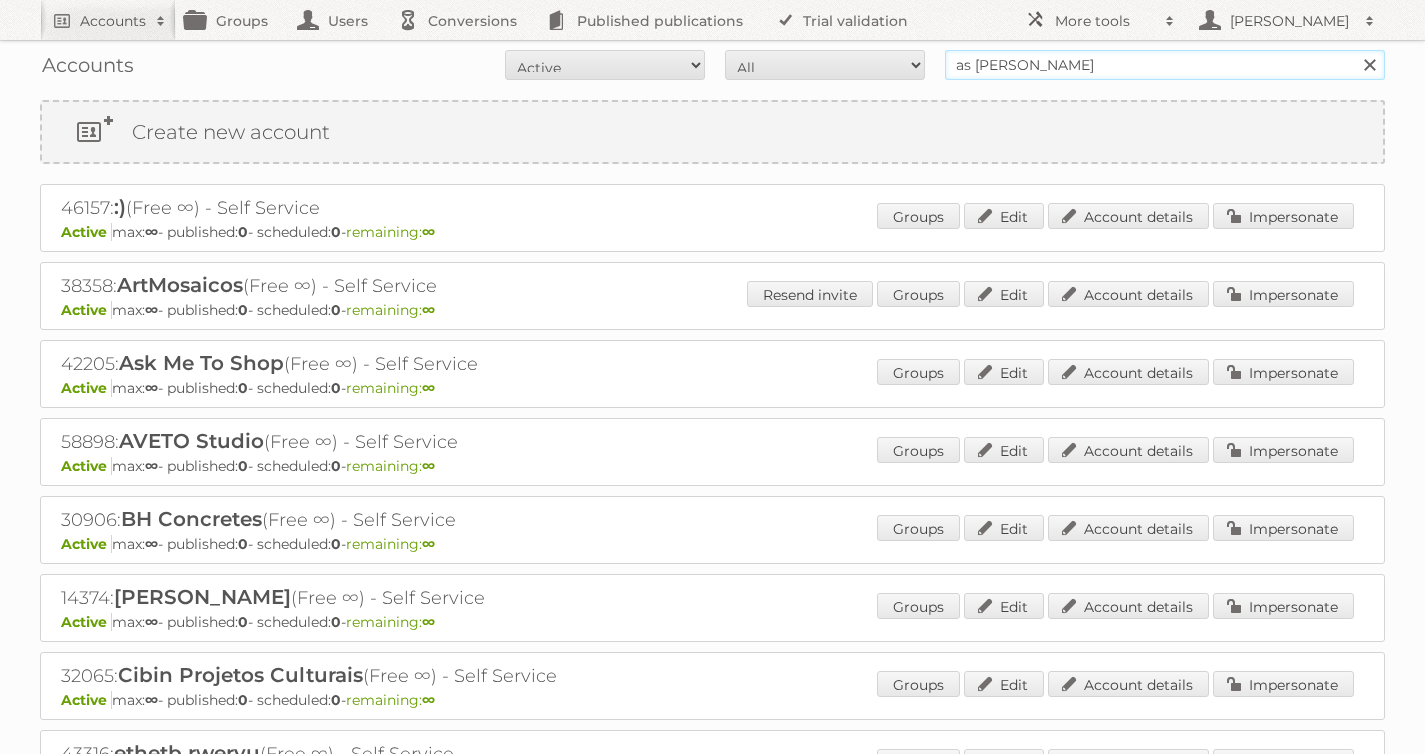 type on "as watson" 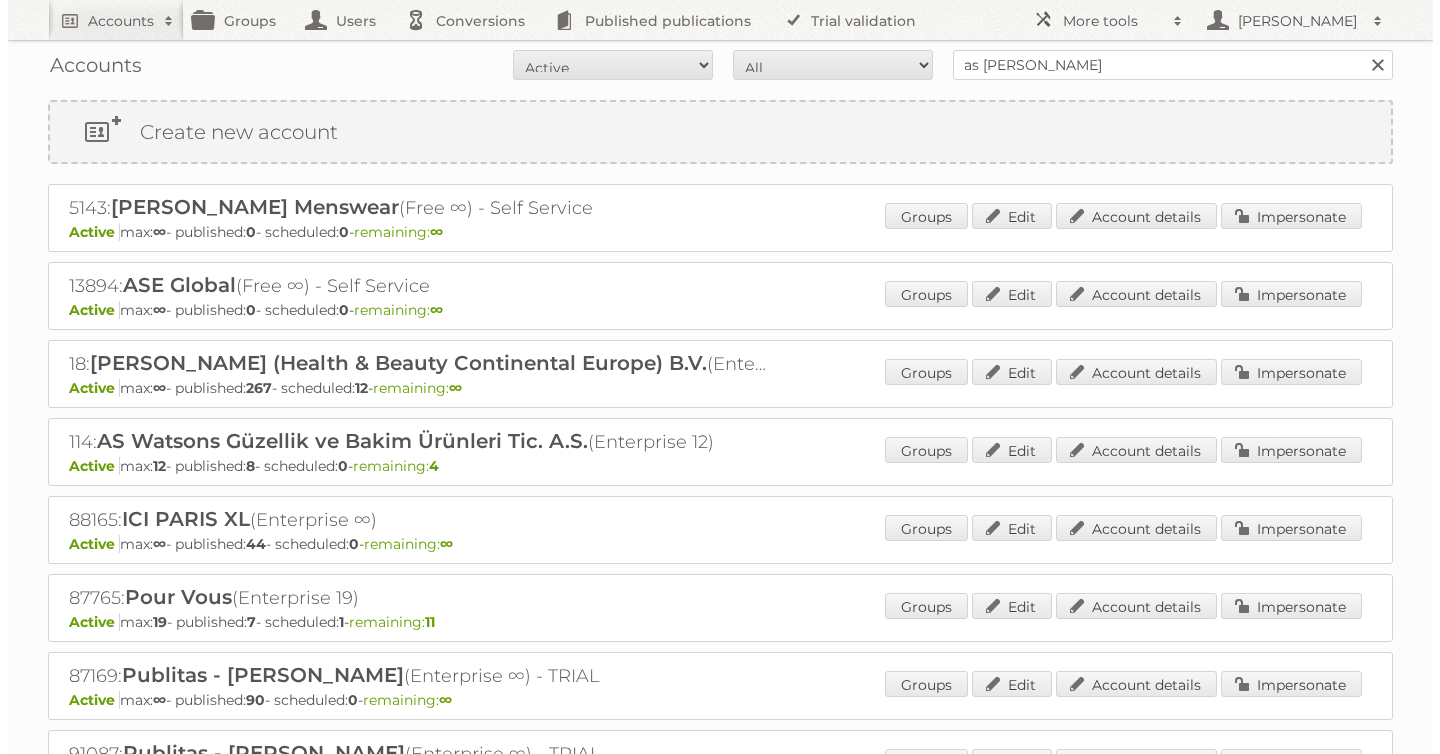 scroll, scrollTop: 0, scrollLeft: 0, axis: both 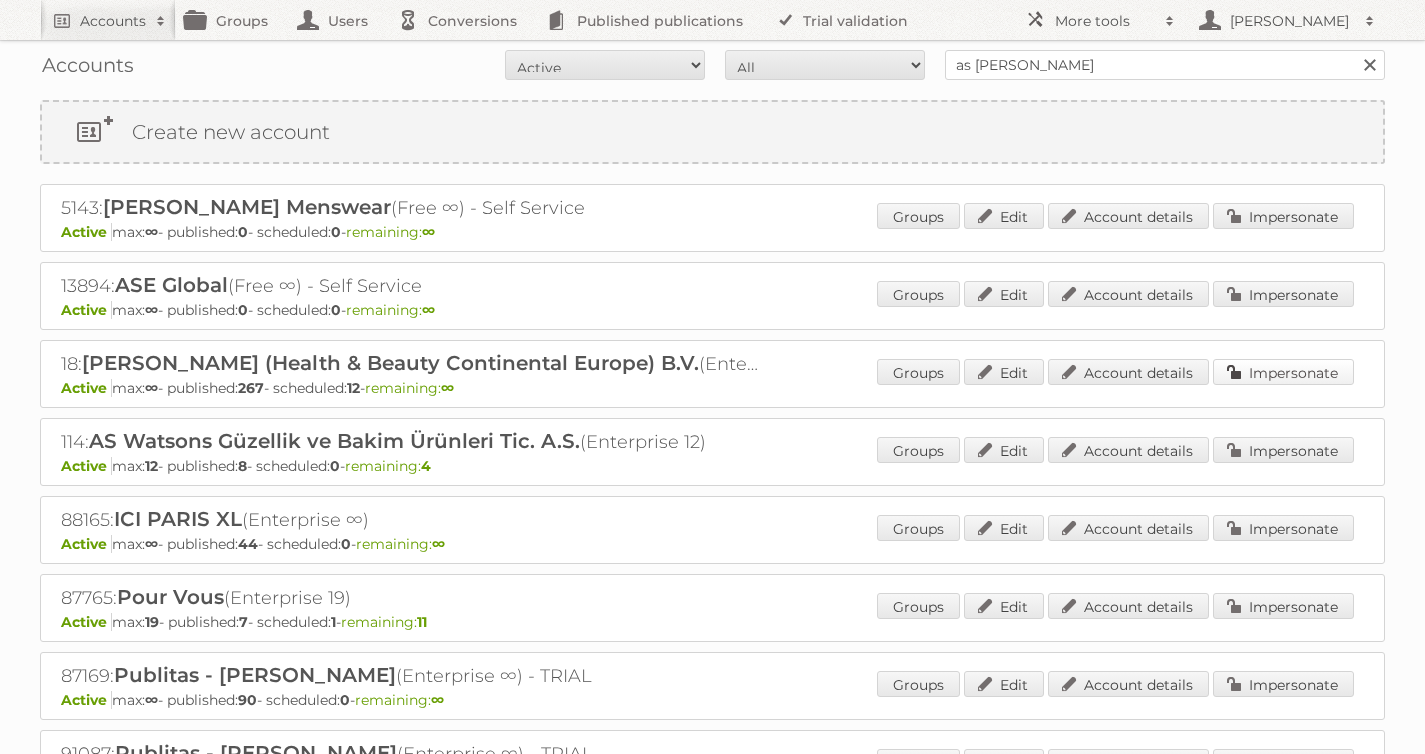 click on "Impersonate" at bounding box center (1283, 372) 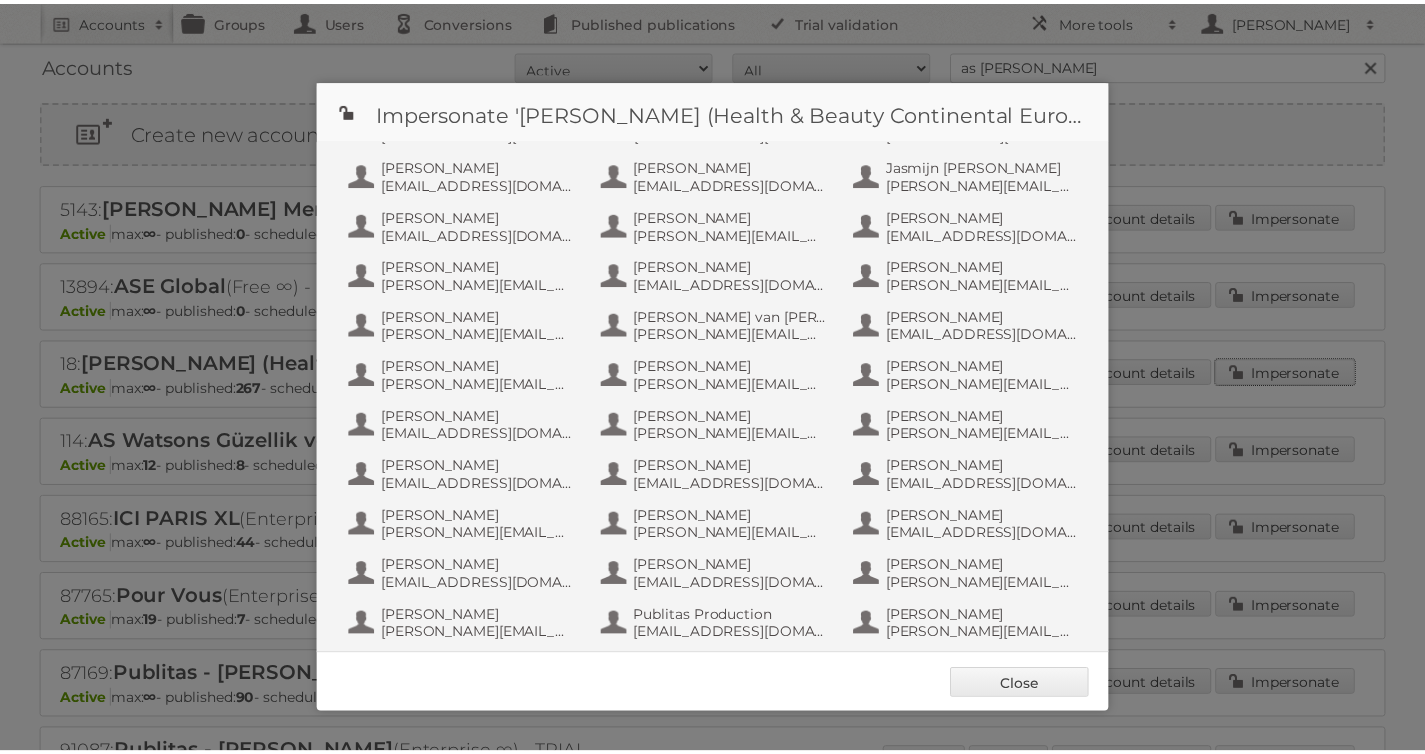 scroll, scrollTop: 1200, scrollLeft: 0, axis: vertical 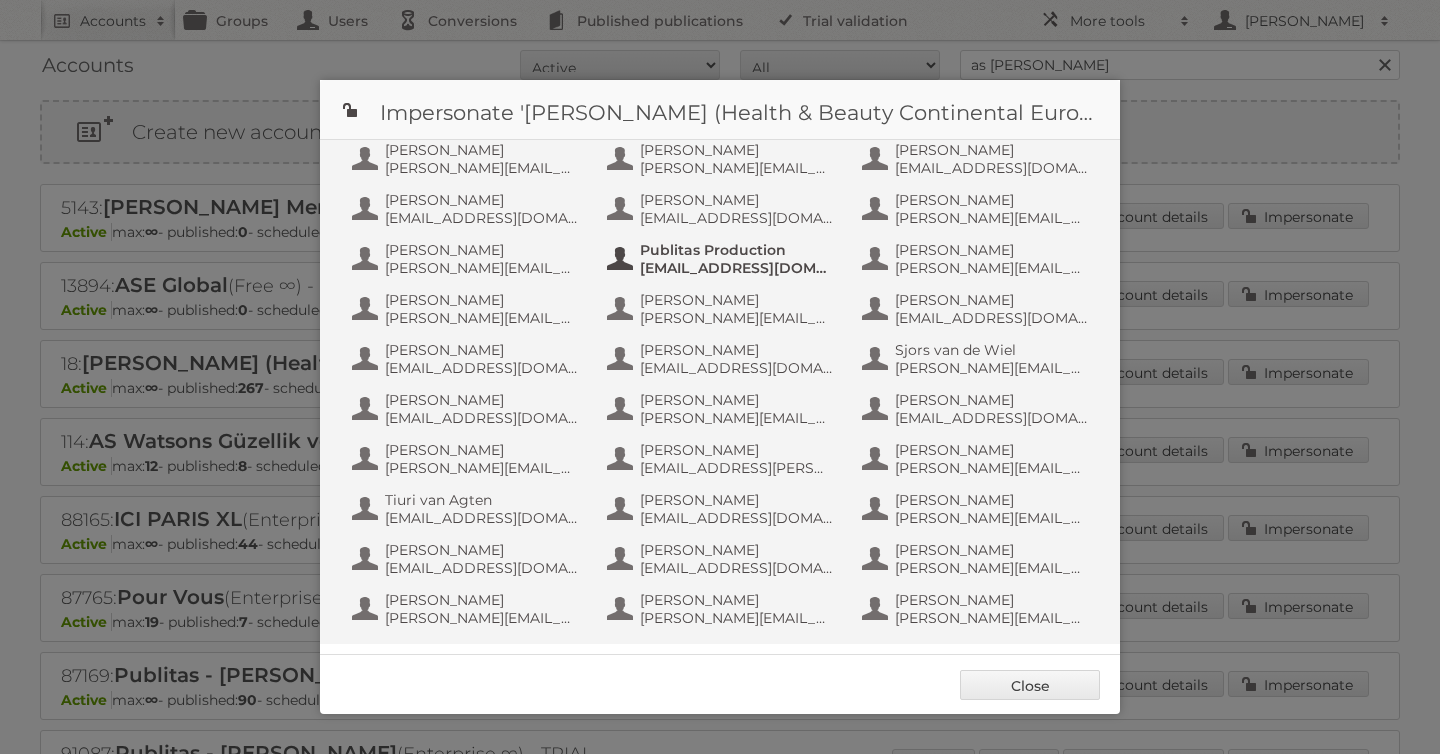 click on "info+aswatson-production@publitas.com" at bounding box center [737, 268] 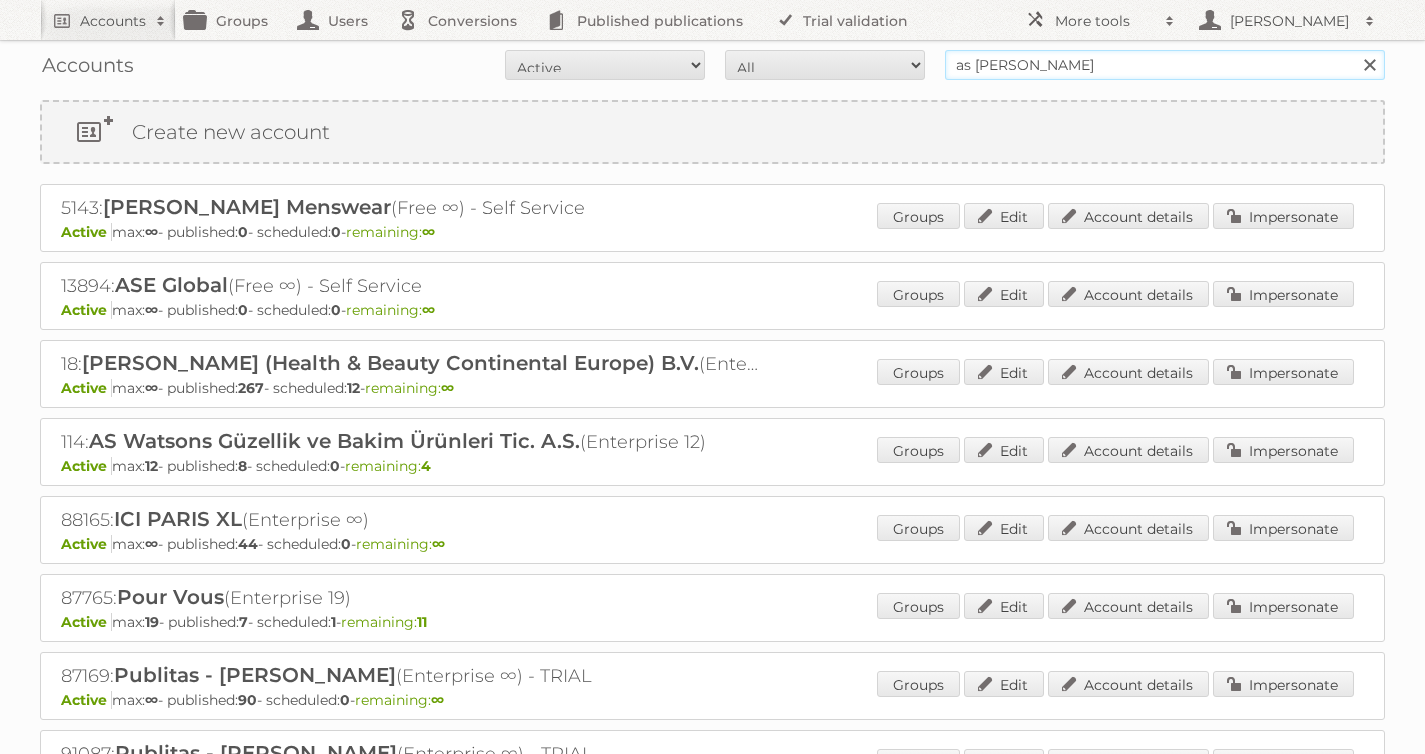 drag, startPoint x: 1060, startPoint y: 59, endPoint x: 684, endPoint y: 45, distance: 376.26056 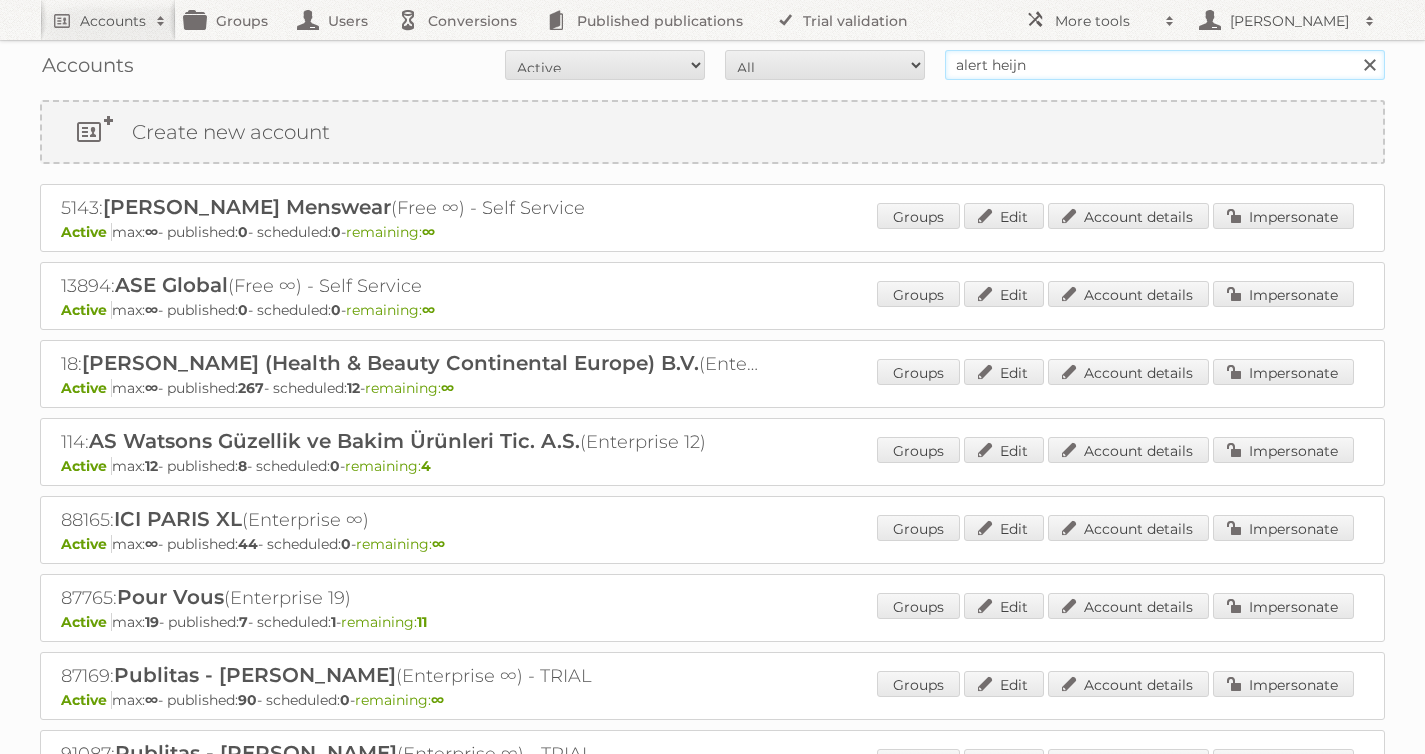 click on "alert heijn" at bounding box center (1165, 65) 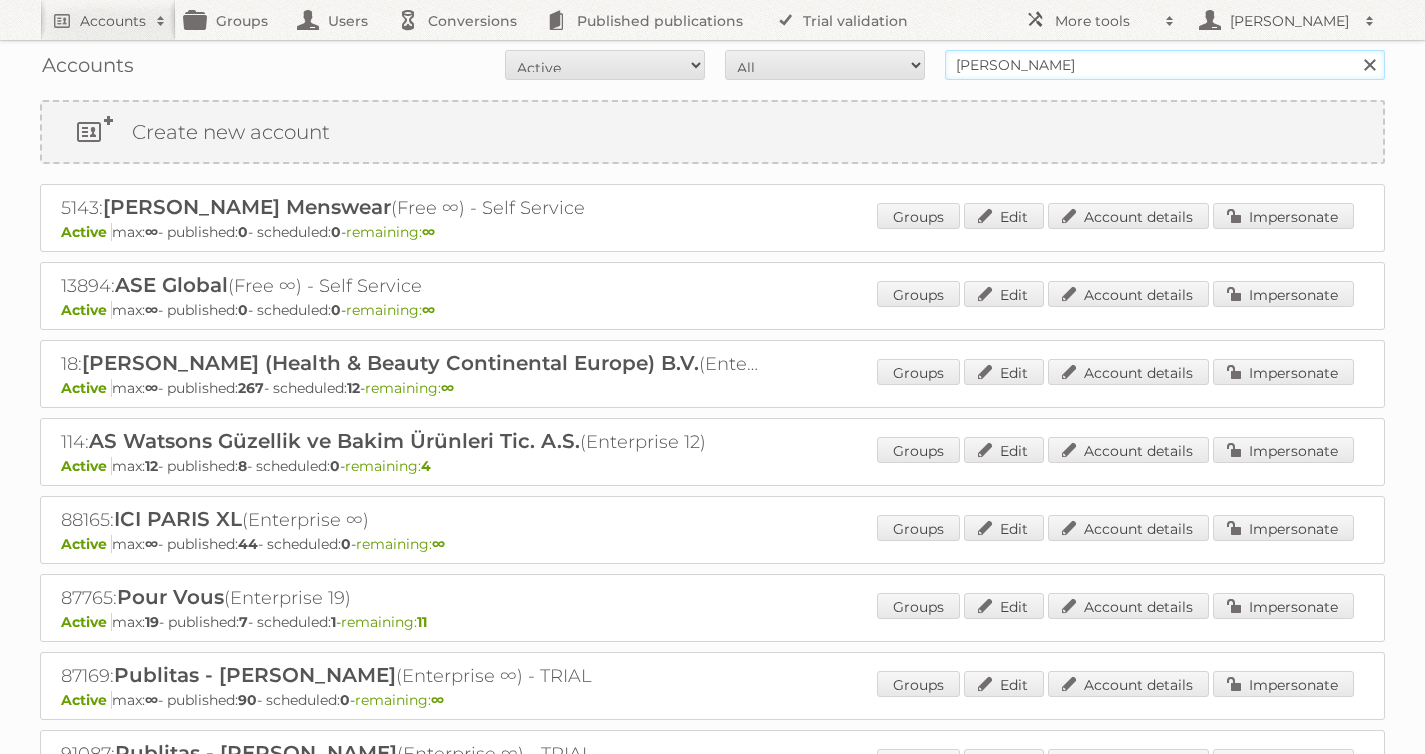 type on "albert heijn" 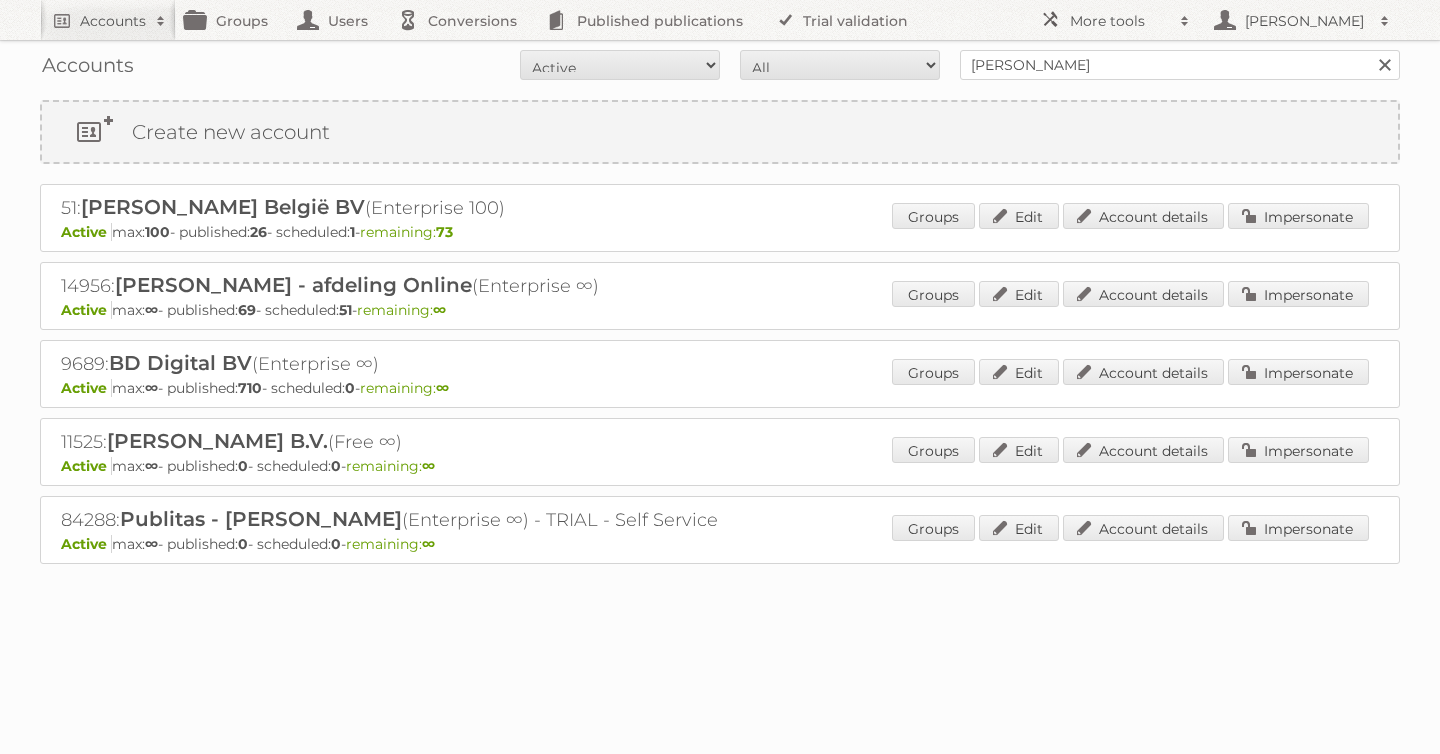 scroll, scrollTop: 0, scrollLeft: 0, axis: both 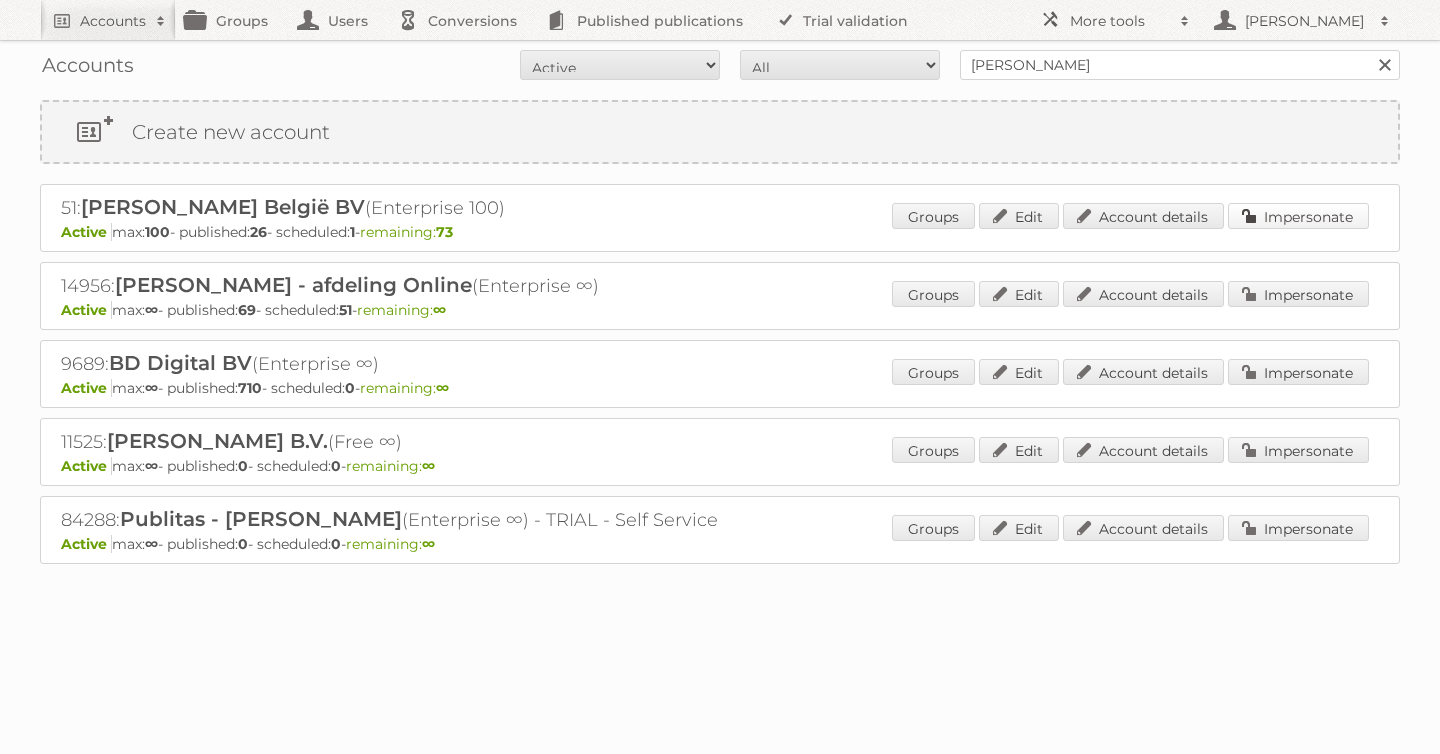 click on "Impersonate" at bounding box center [1298, 216] 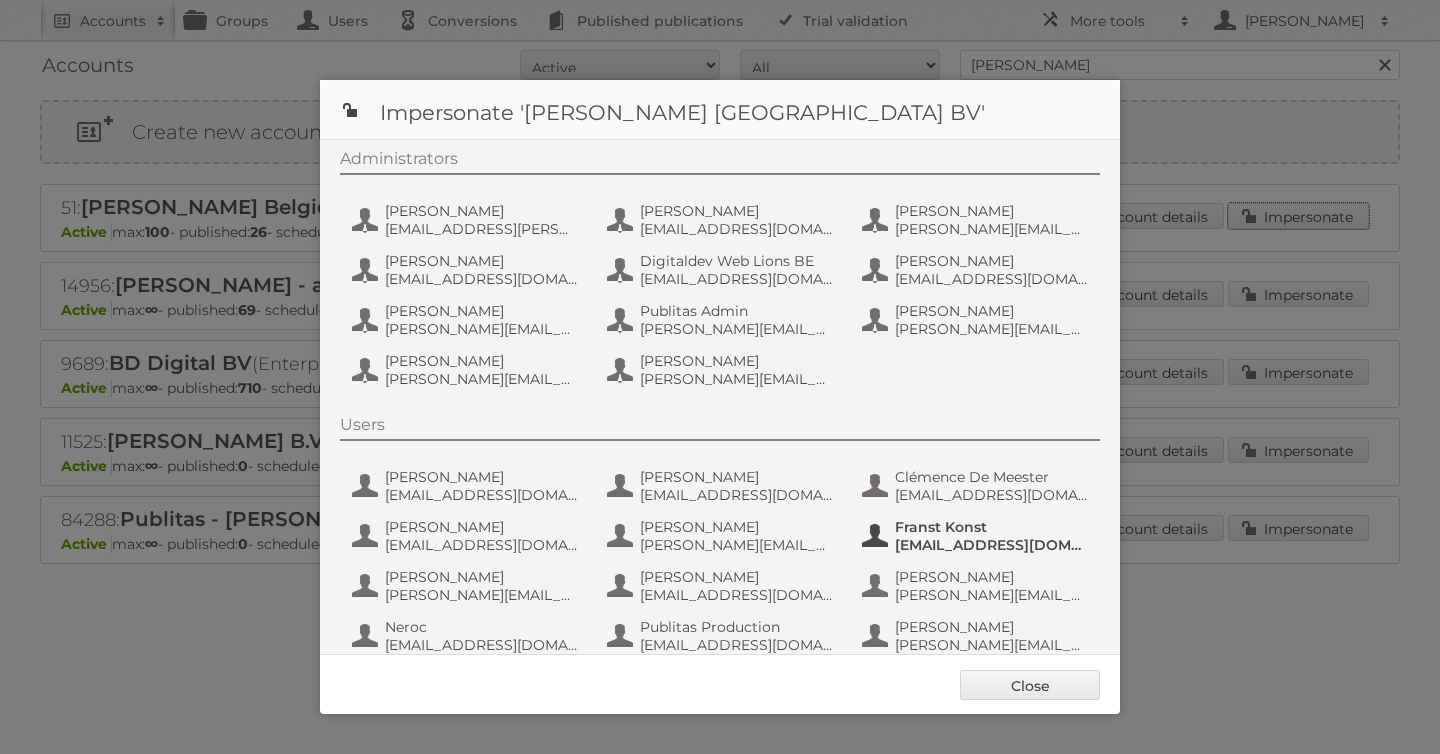 scroll, scrollTop: 150, scrollLeft: 0, axis: vertical 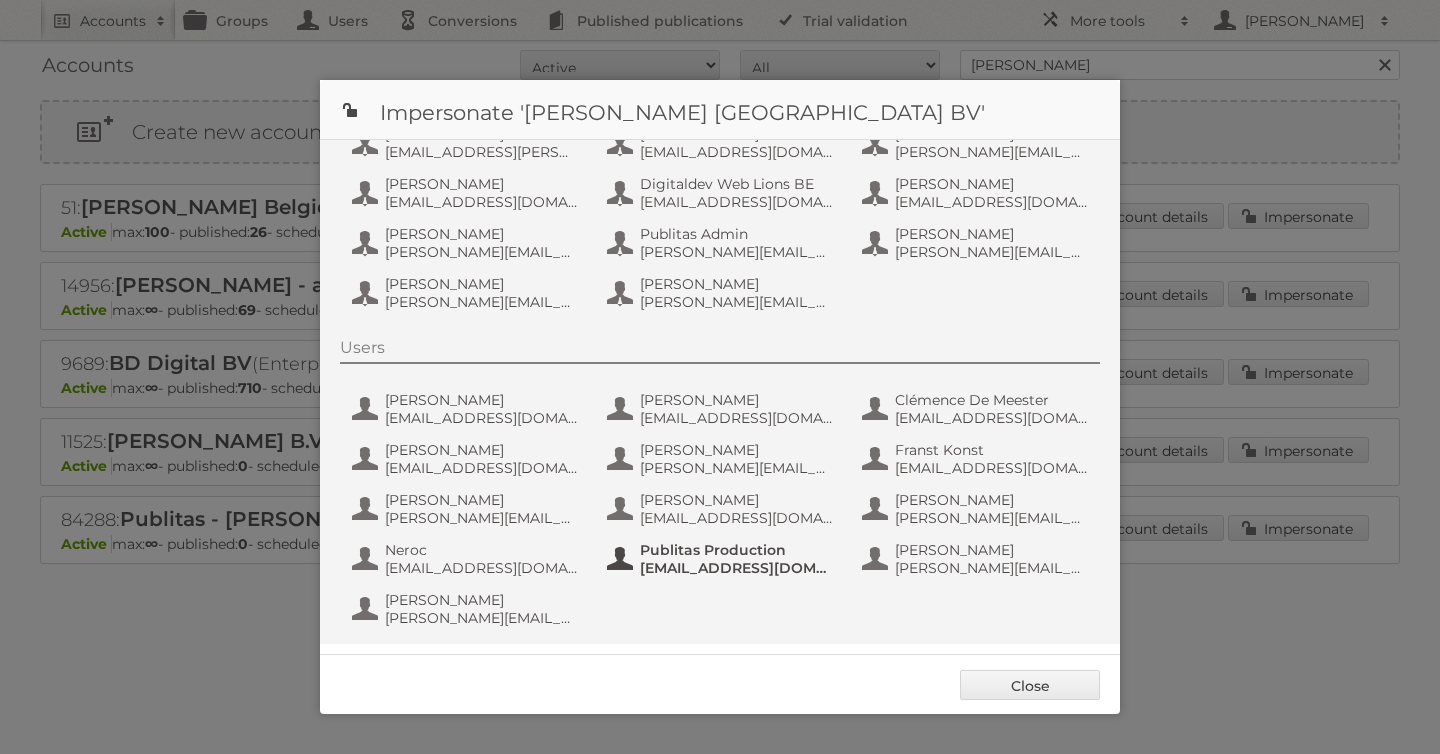 click on "[EMAIL_ADDRESS][DOMAIN_NAME]" at bounding box center (737, 568) 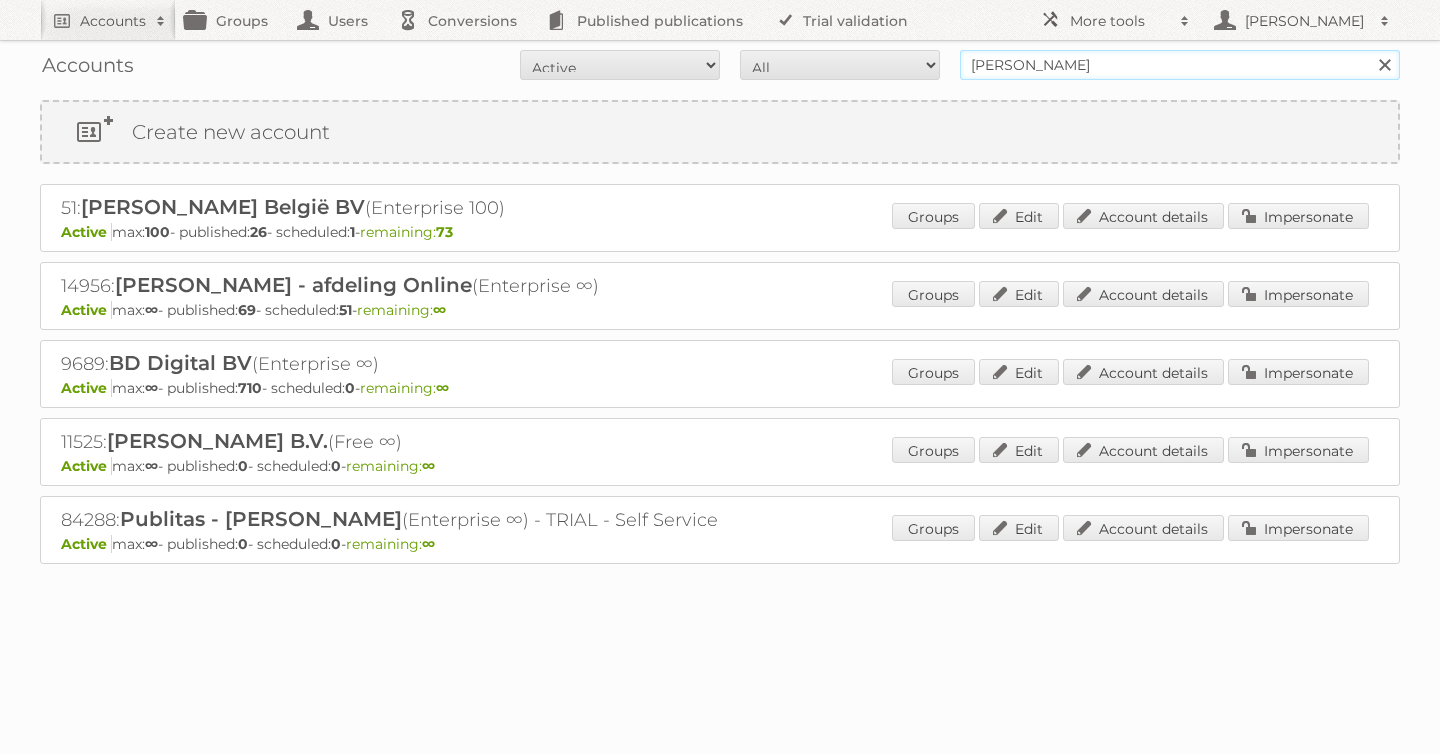 drag, startPoint x: 844, startPoint y: 66, endPoint x: 744, endPoint y: 65, distance: 100.005 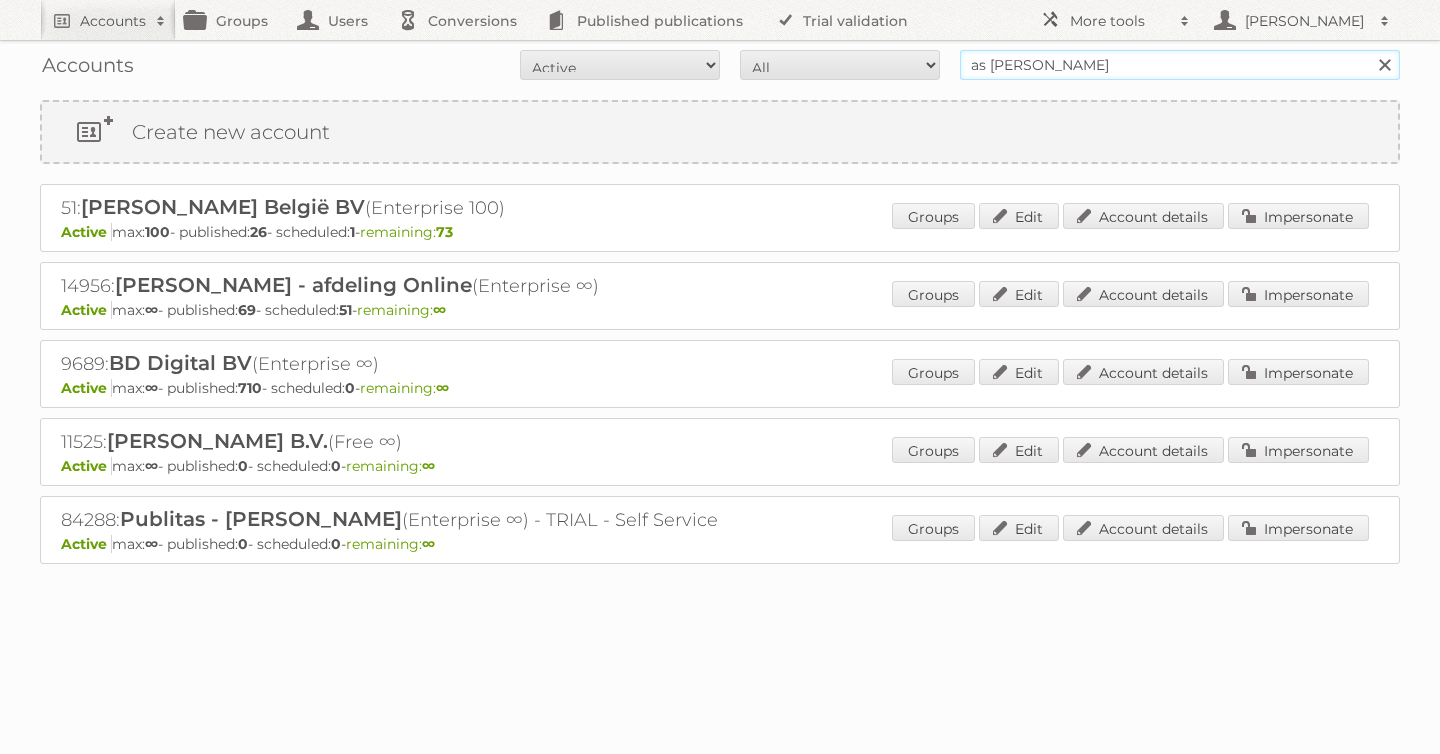 type on "as [PERSON_NAME]" 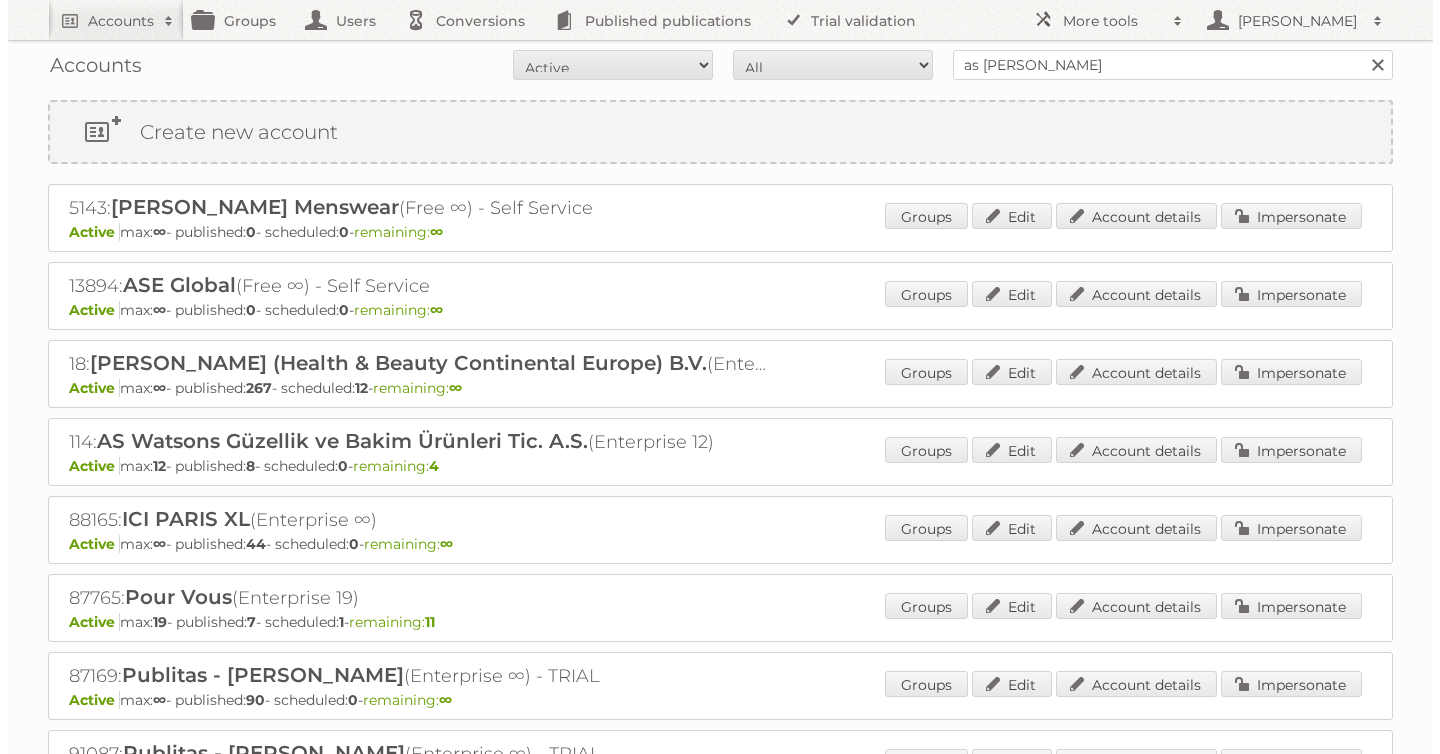 scroll, scrollTop: 0, scrollLeft: 0, axis: both 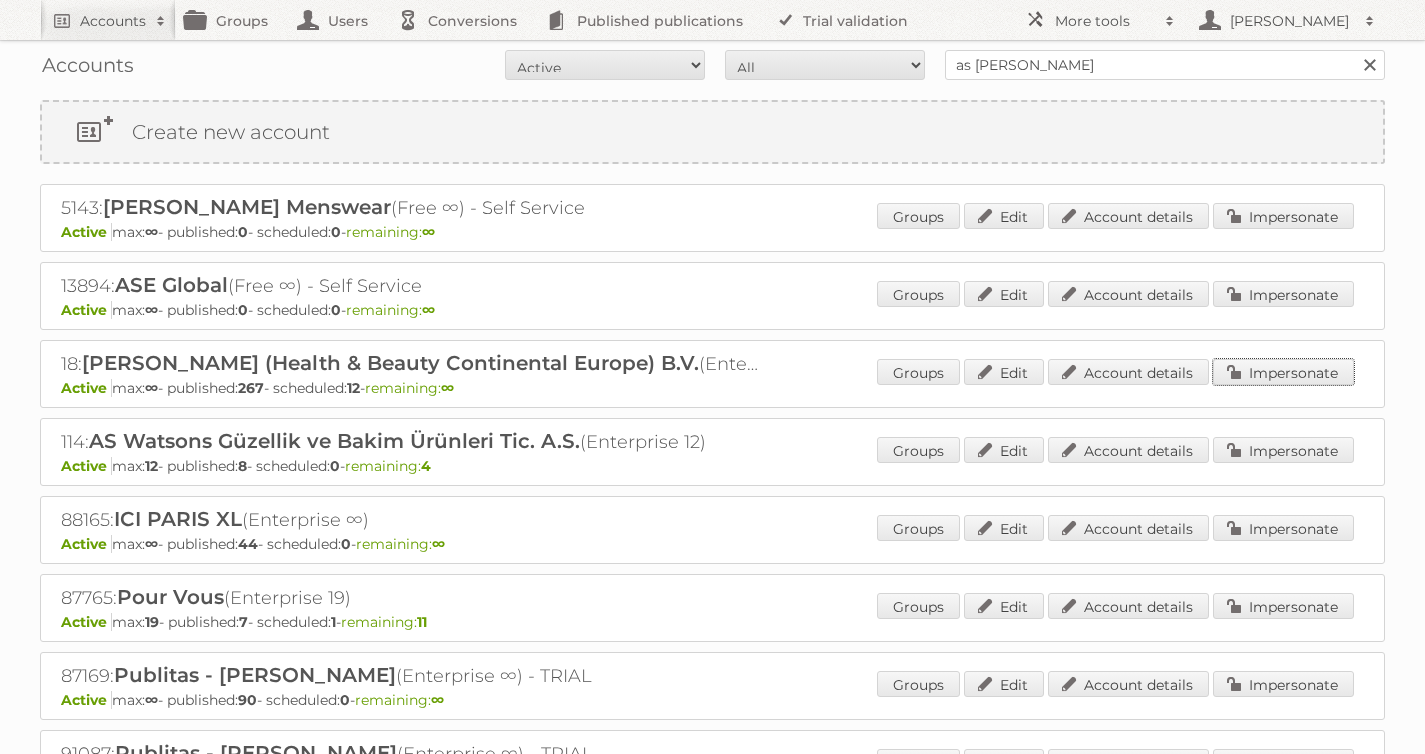click on "Impersonate" at bounding box center (1283, 372) 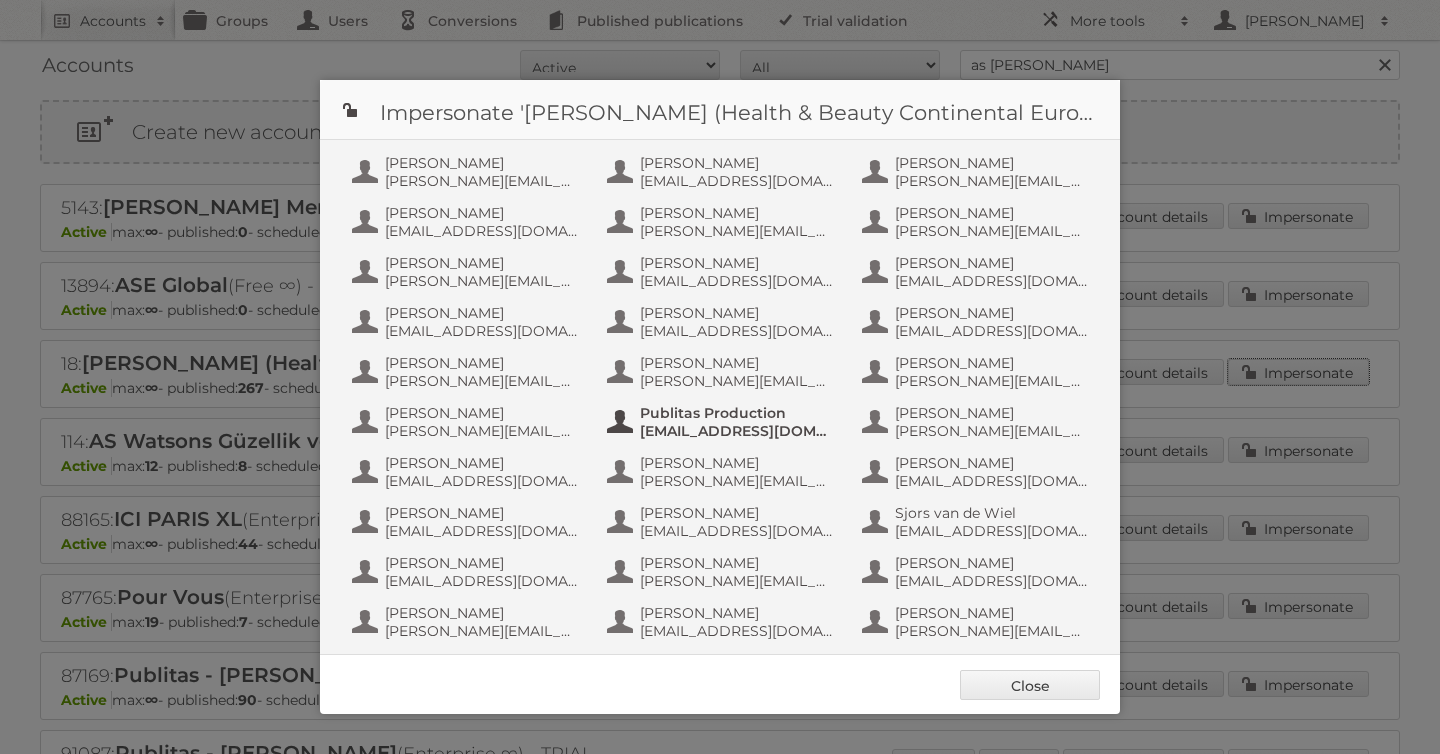 scroll, scrollTop: 1200, scrollLeft: 0, axis: vertical 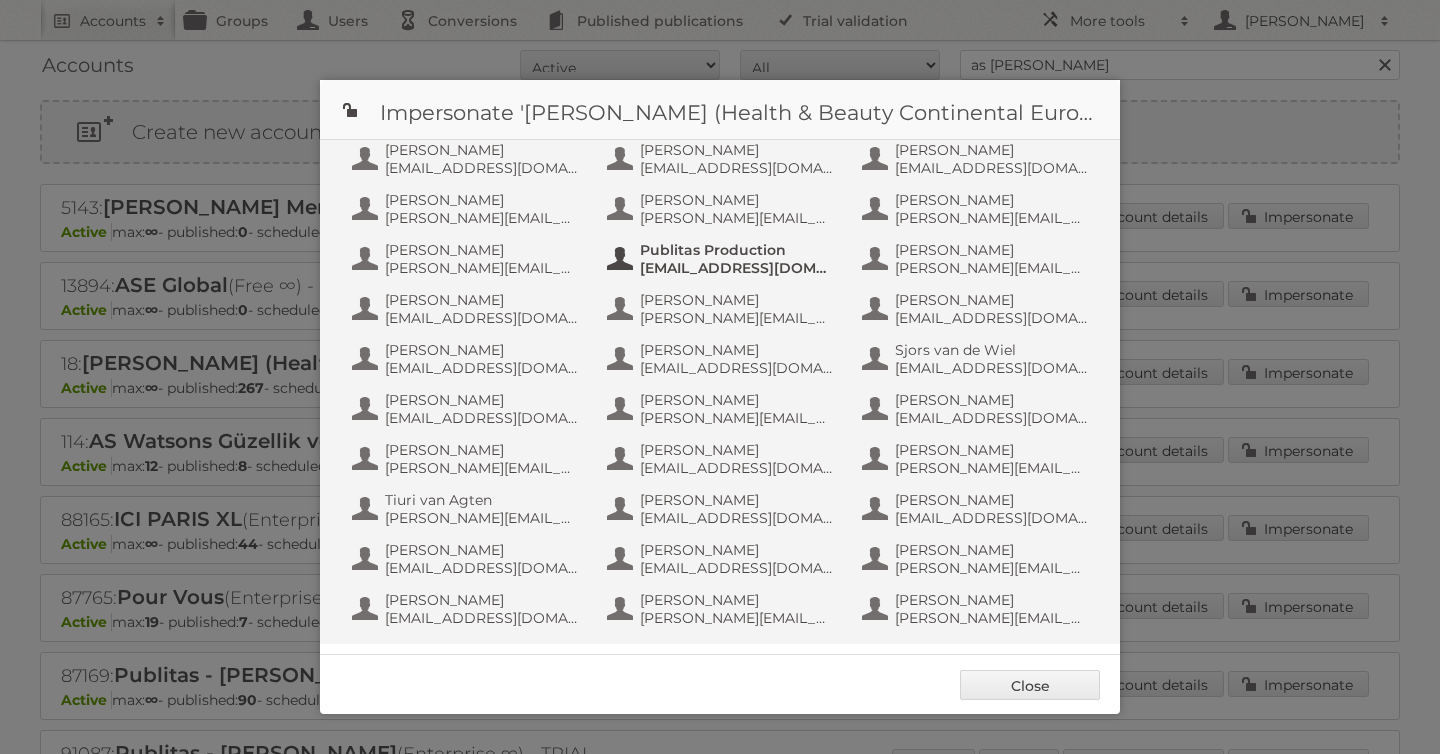 click on "info+aswatson-production@publitas.com" at bounding box center (737, 268) 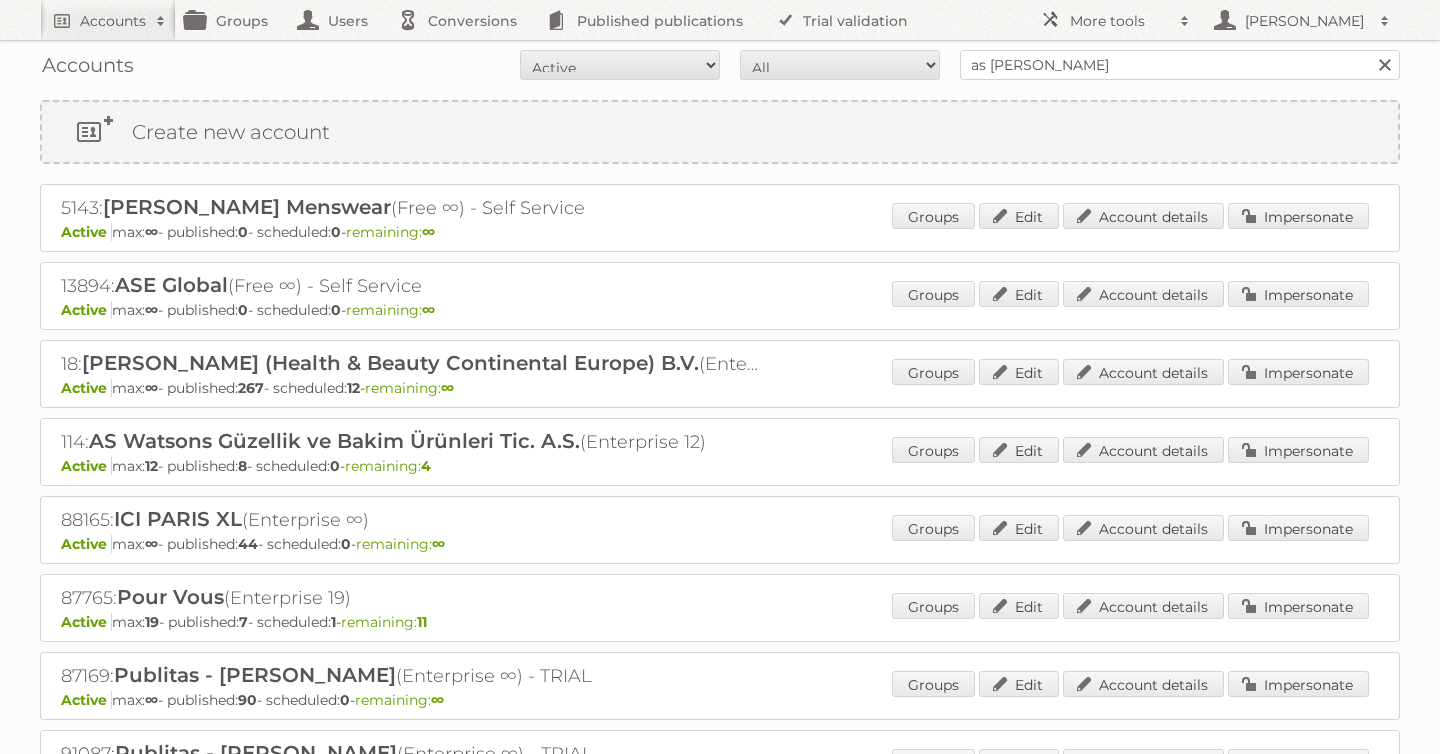 scroll, scrollTop: 0, scrollLeft: 0, axis: both 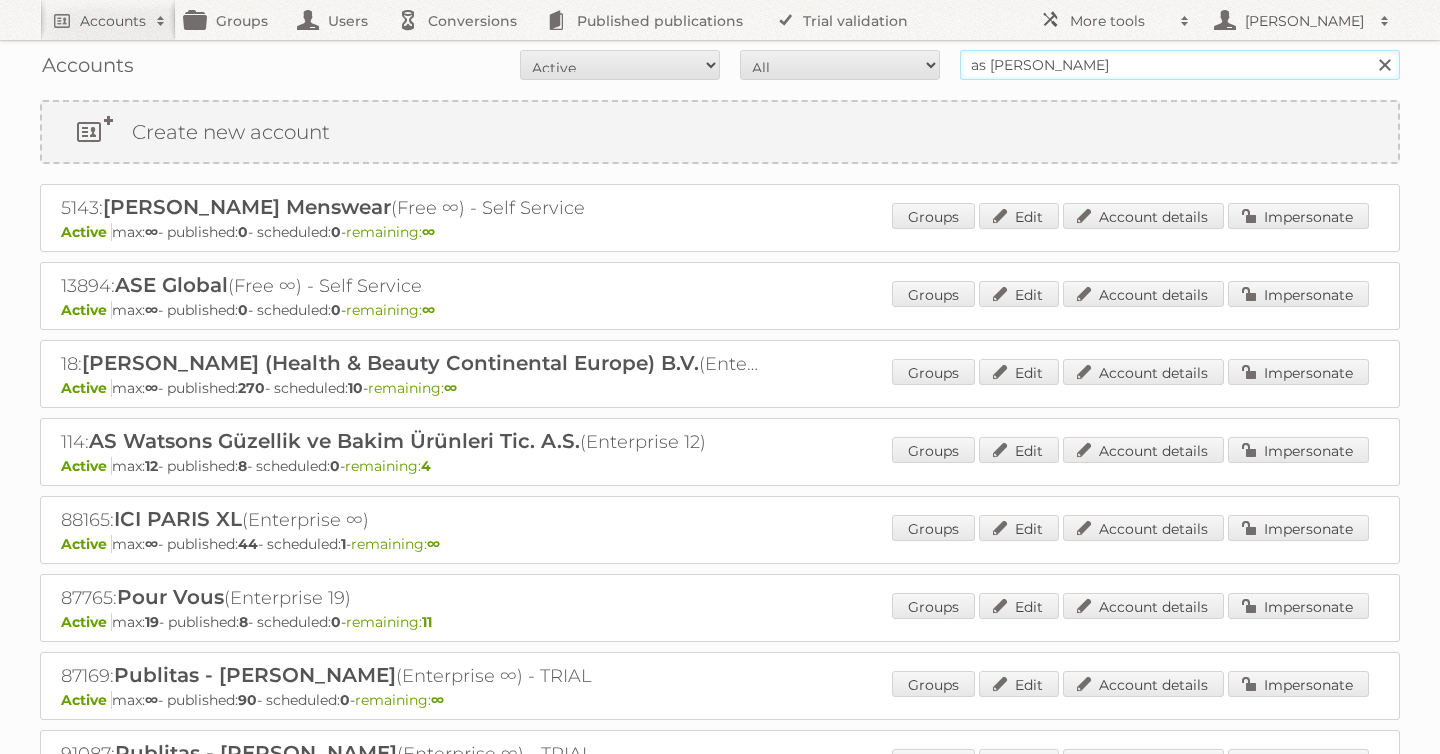 drag, startPoint x: 1057, startPoint y: 64, endPoint x: 863, endPoint y: 64, distance: 194 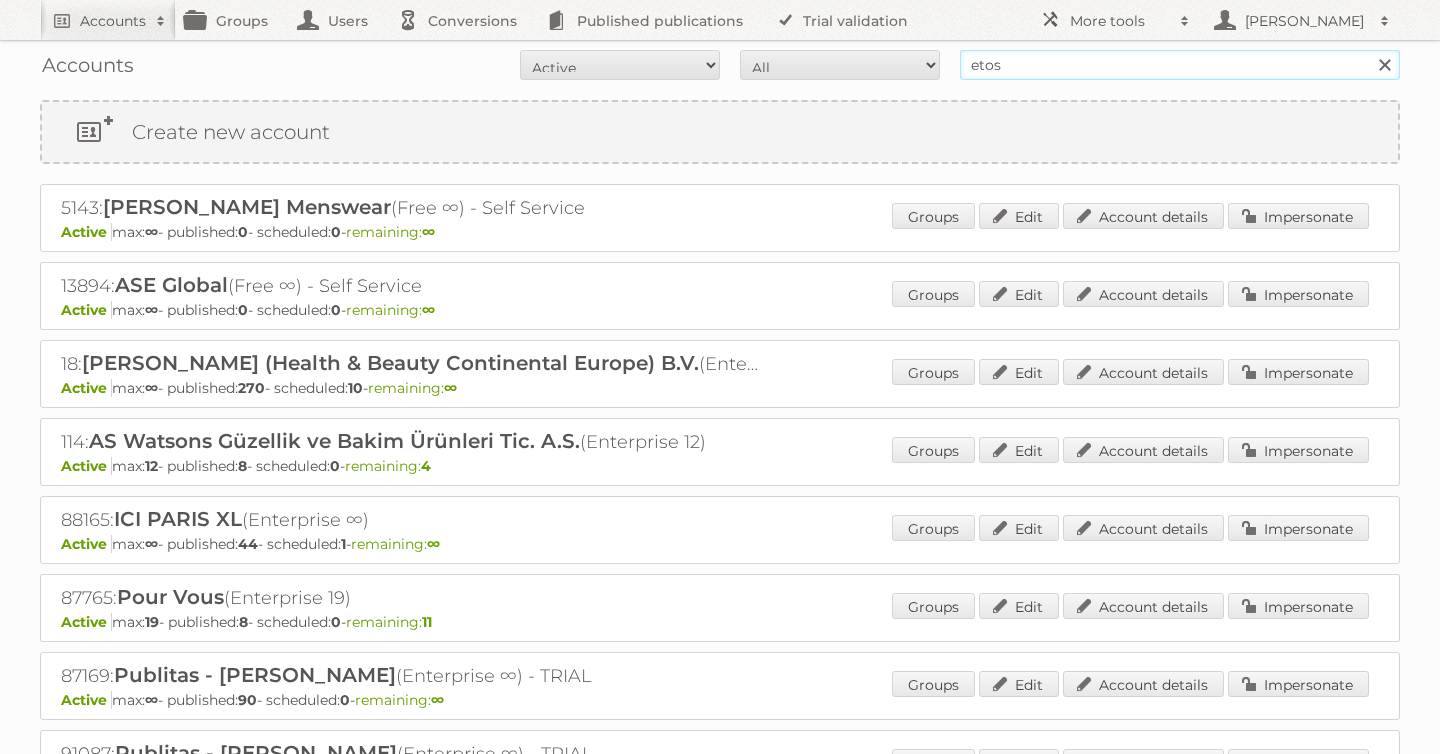 type on "etos" 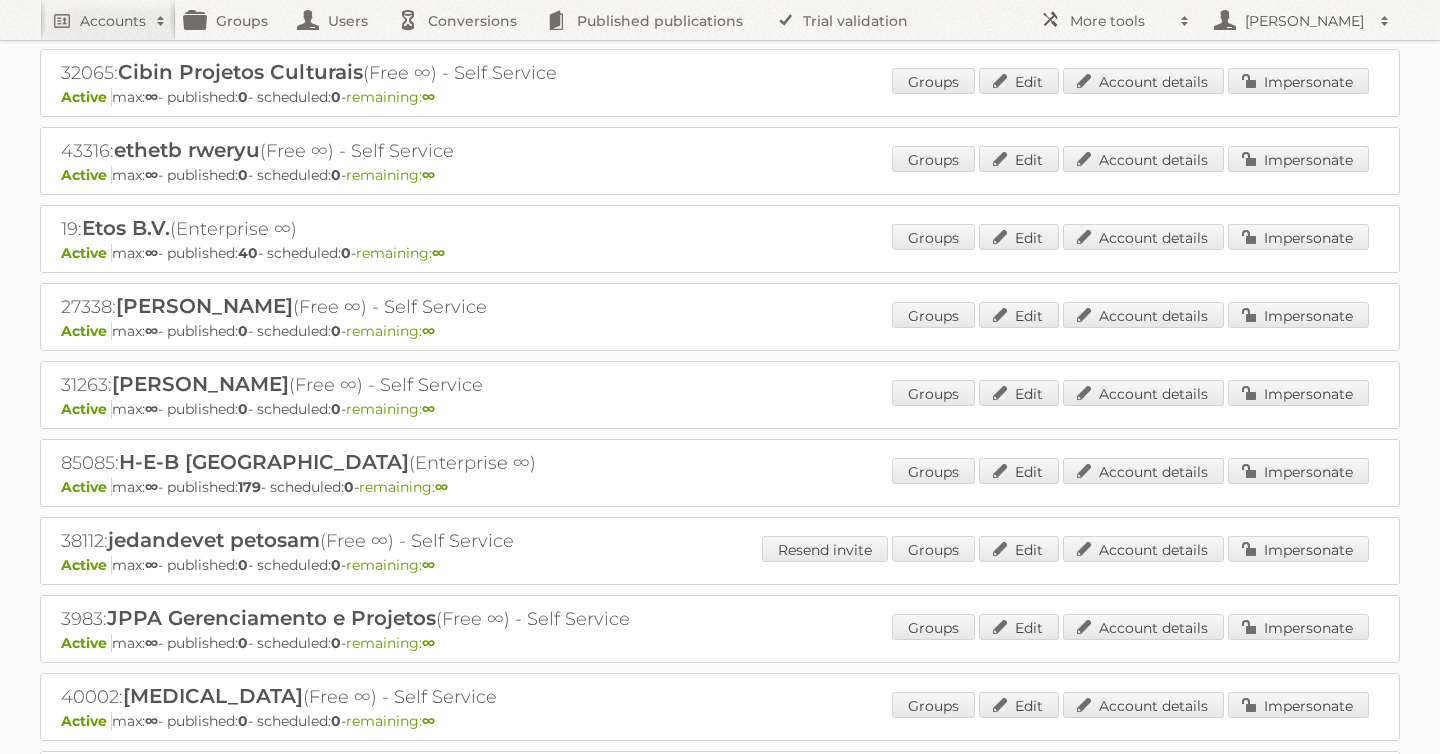 scroll, scrollTop: 604, scrollLeft: 0, axis: vertical 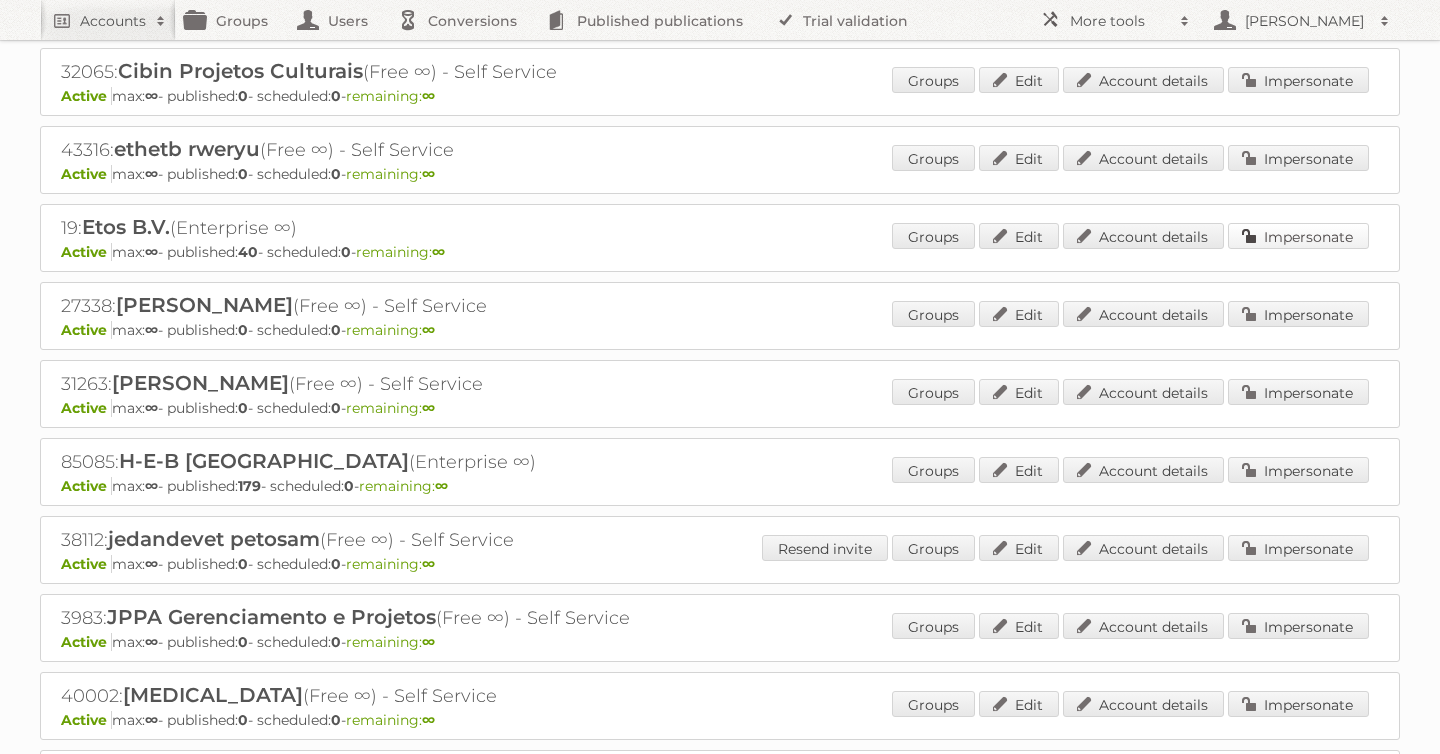 click on "Impersonate" at bounding box center [1298, 236] 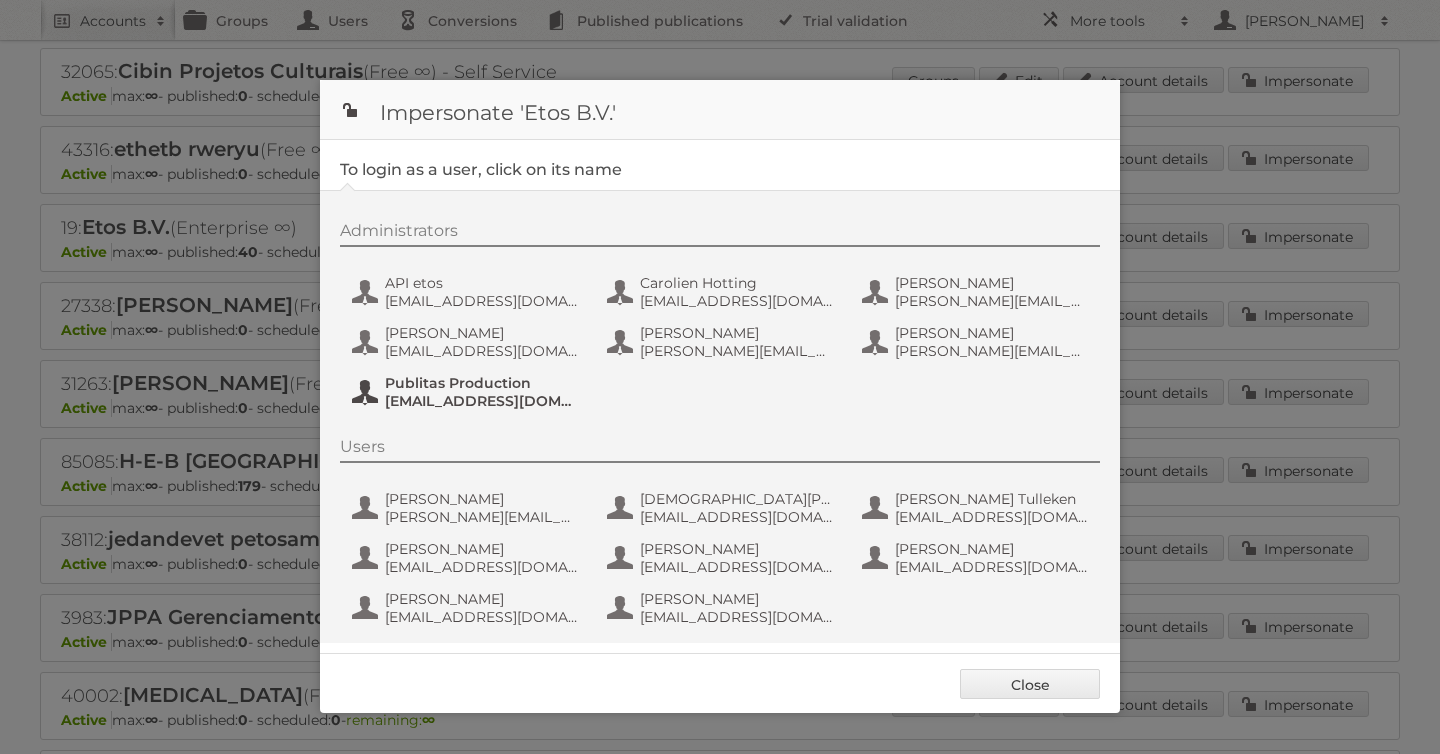 click on "fs+etos@publitas.com" at bounding box center (482, 401) 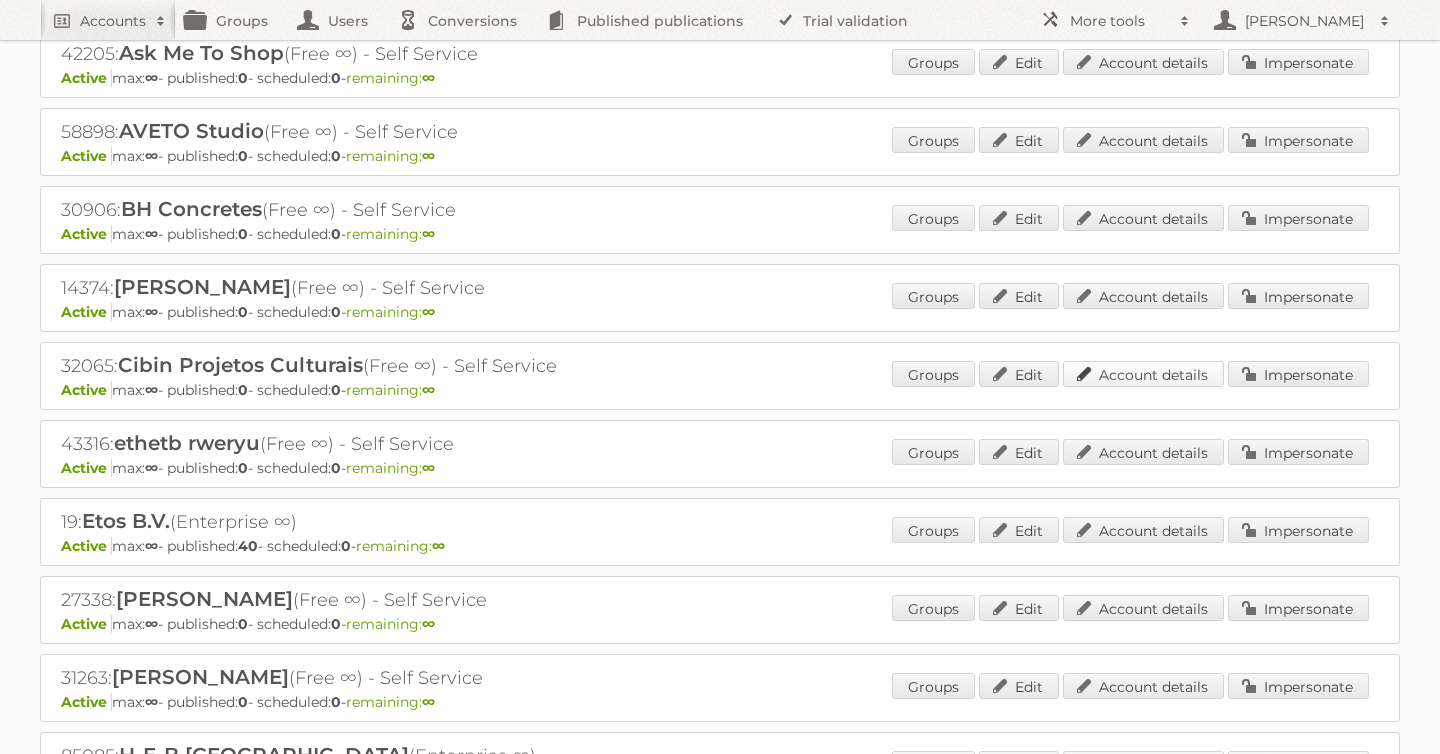 scroll, scrollTop: 0, scrollLeft: 0, axis: both 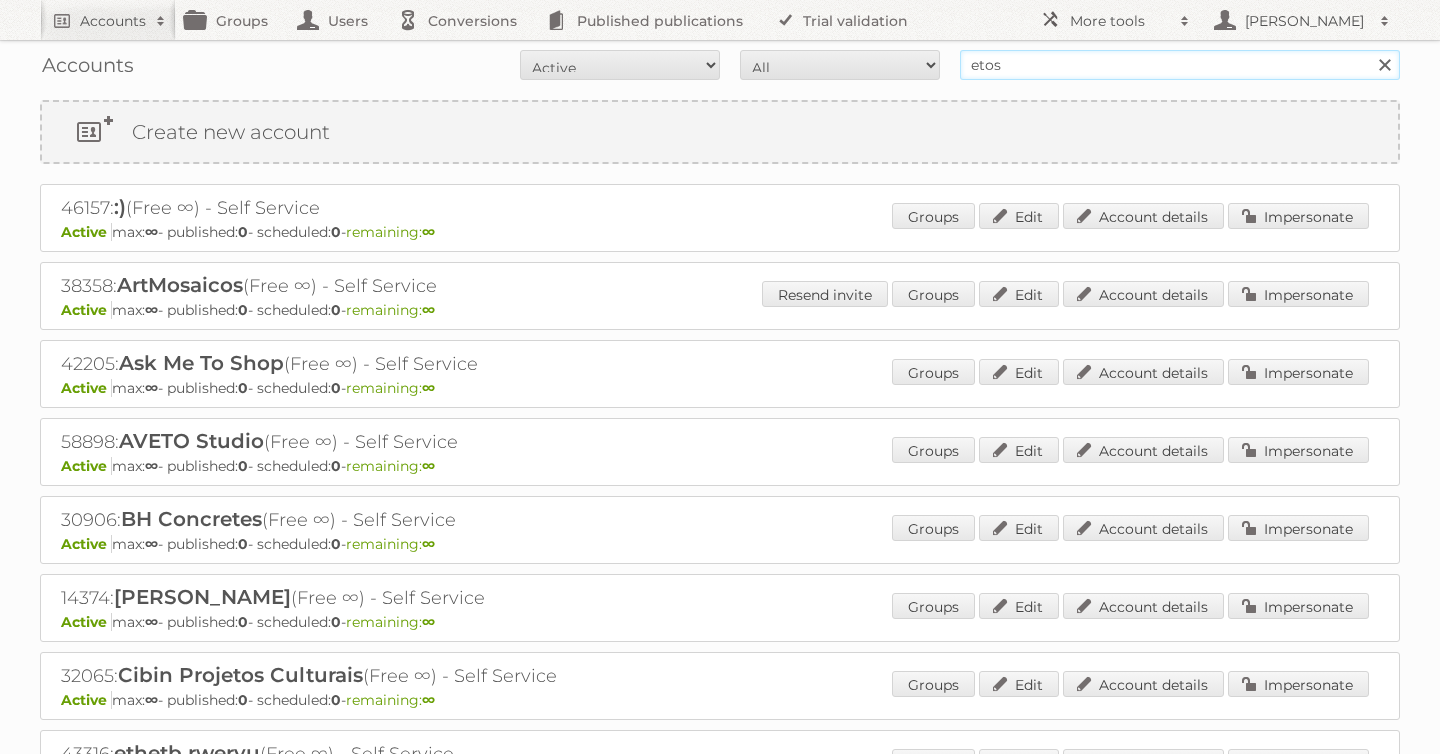 click on "etos" at bounding box center [1180, 65] 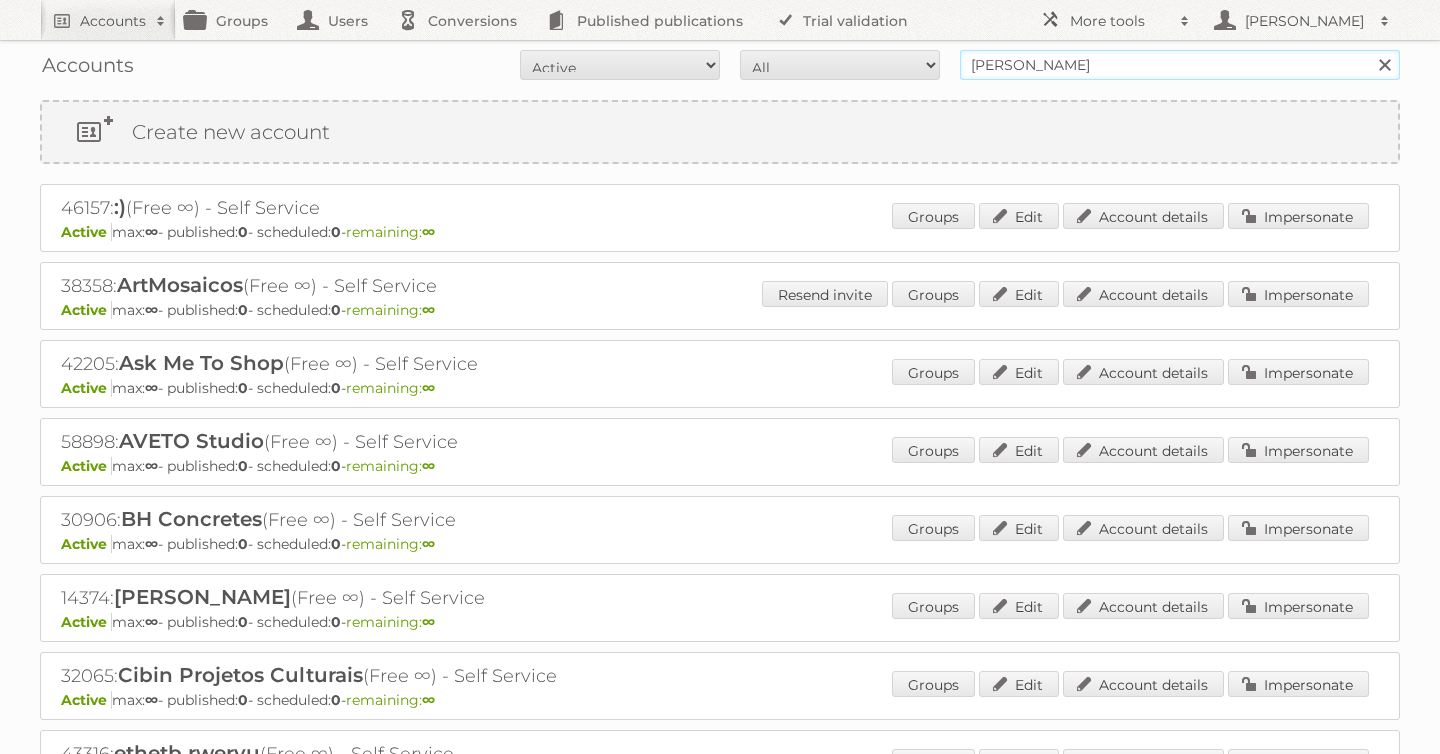type on "albert heijn" 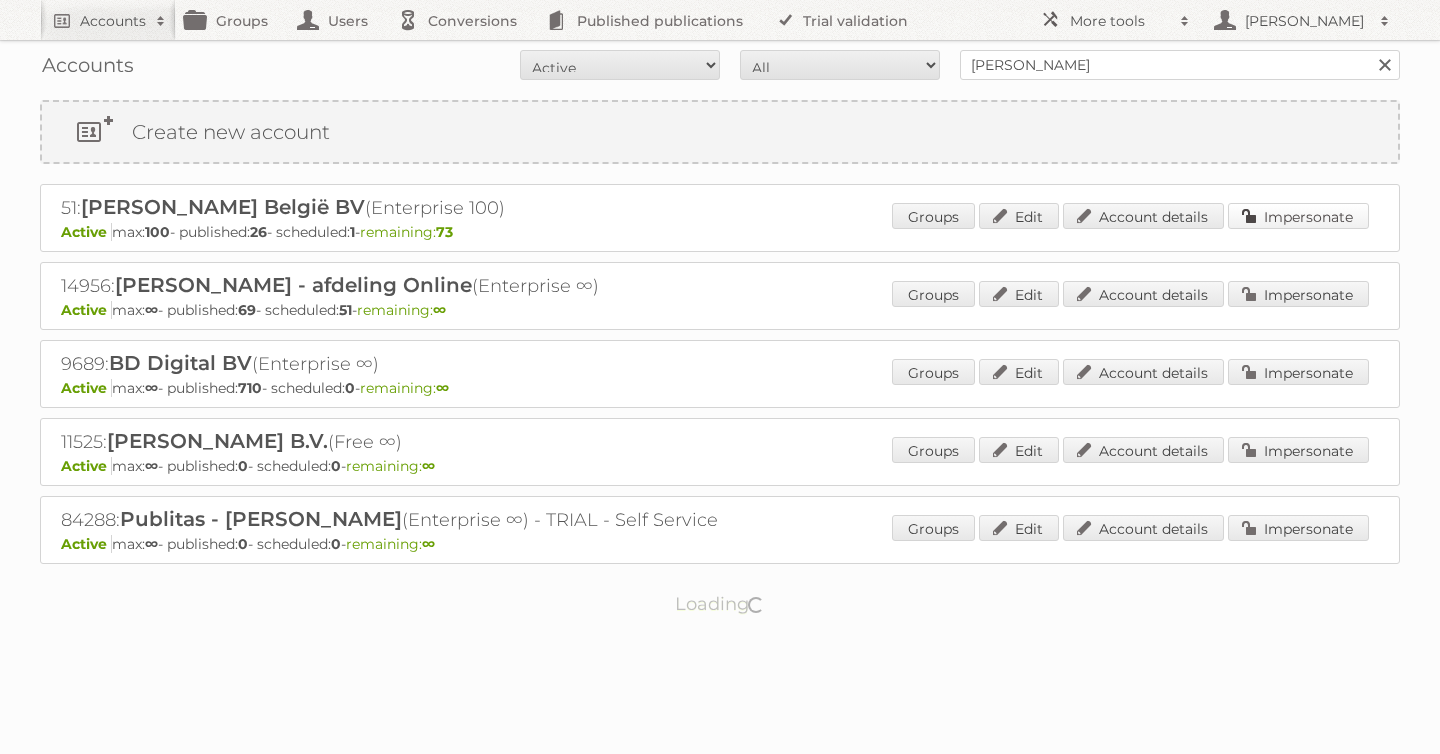 scroll, scrollTop: 0, scrollLeft: 0, axis: both 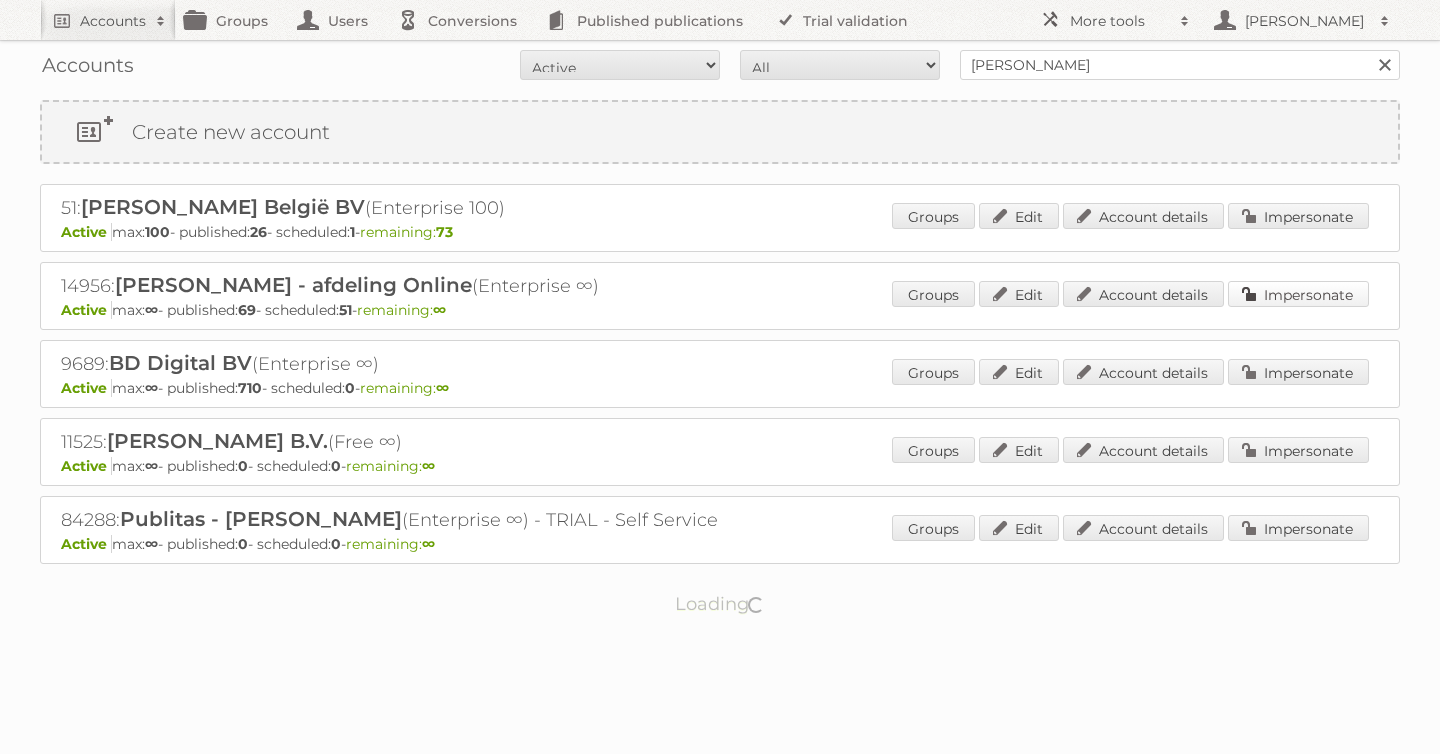 click on "Impersonate" at bounding box center (1298, 294) 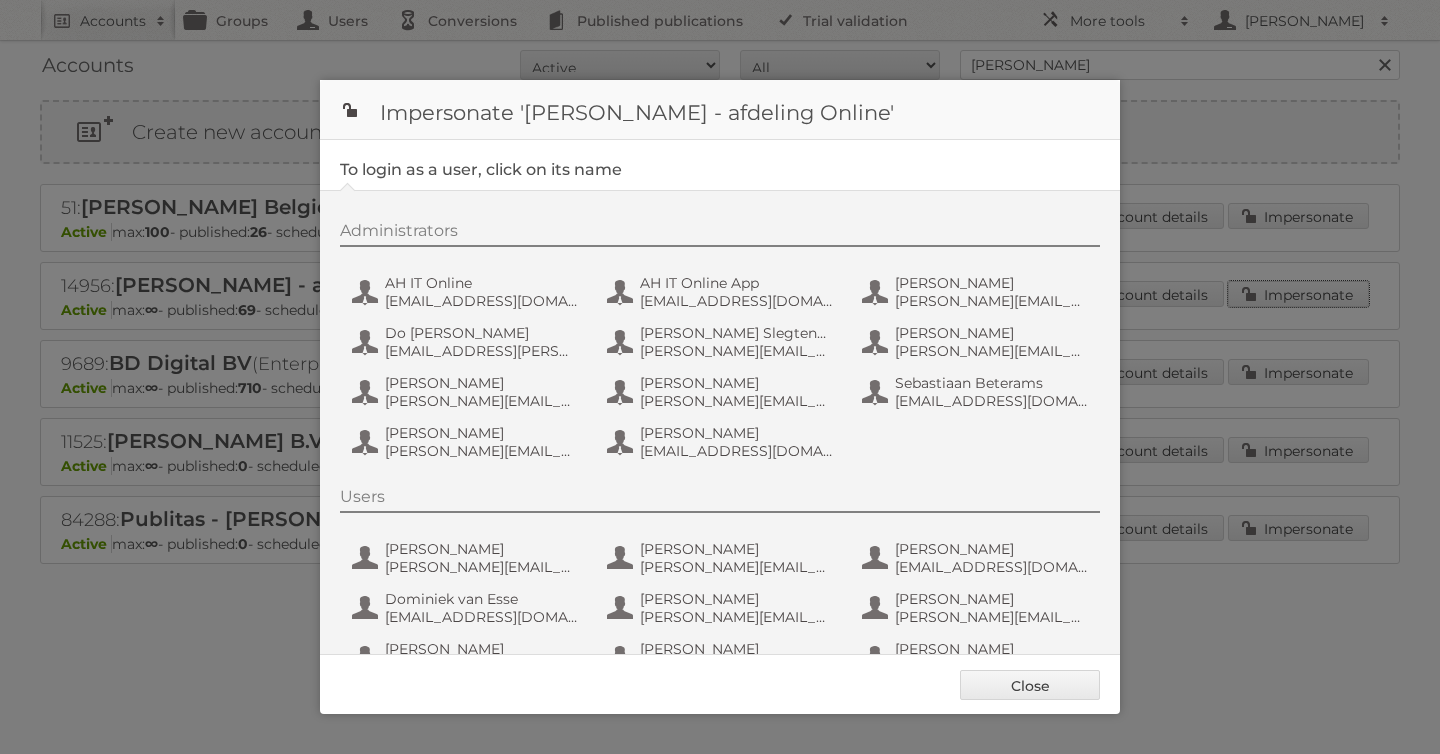 scroll, scrollTop: 150, scrollLeft: 0, axis: vertical 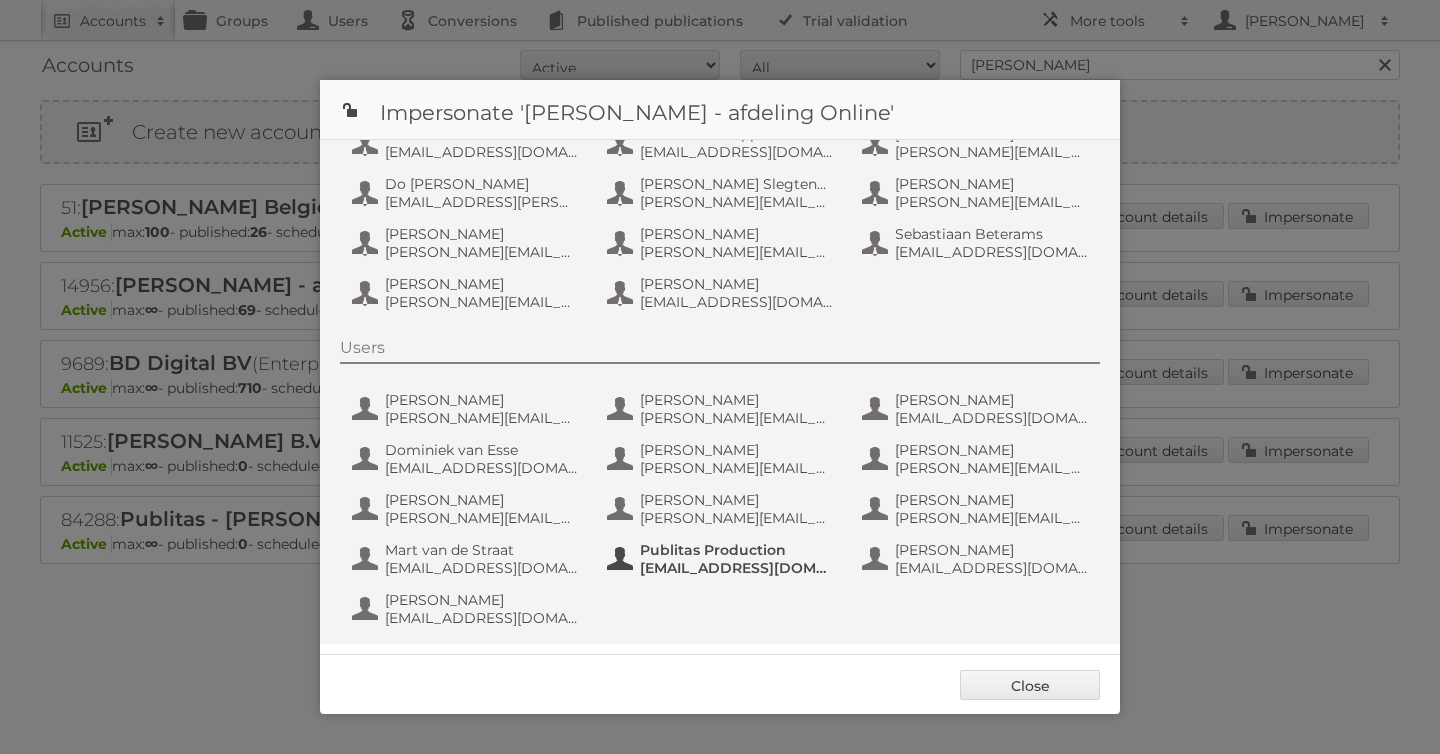 click on "fs+ah@publitas.com" at bounding box center [737, 568] 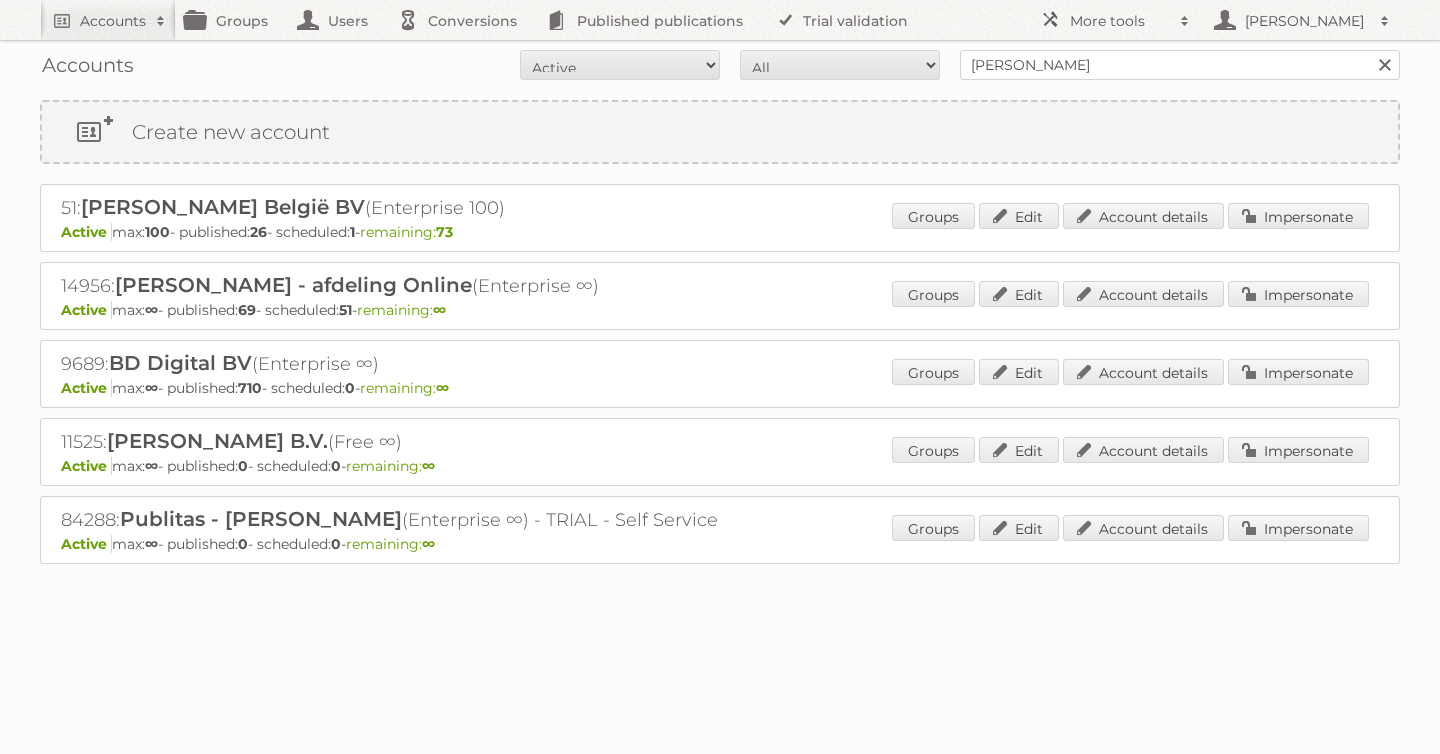 scroll, scrollTop: 0, scrollLeft: 0, axis: both 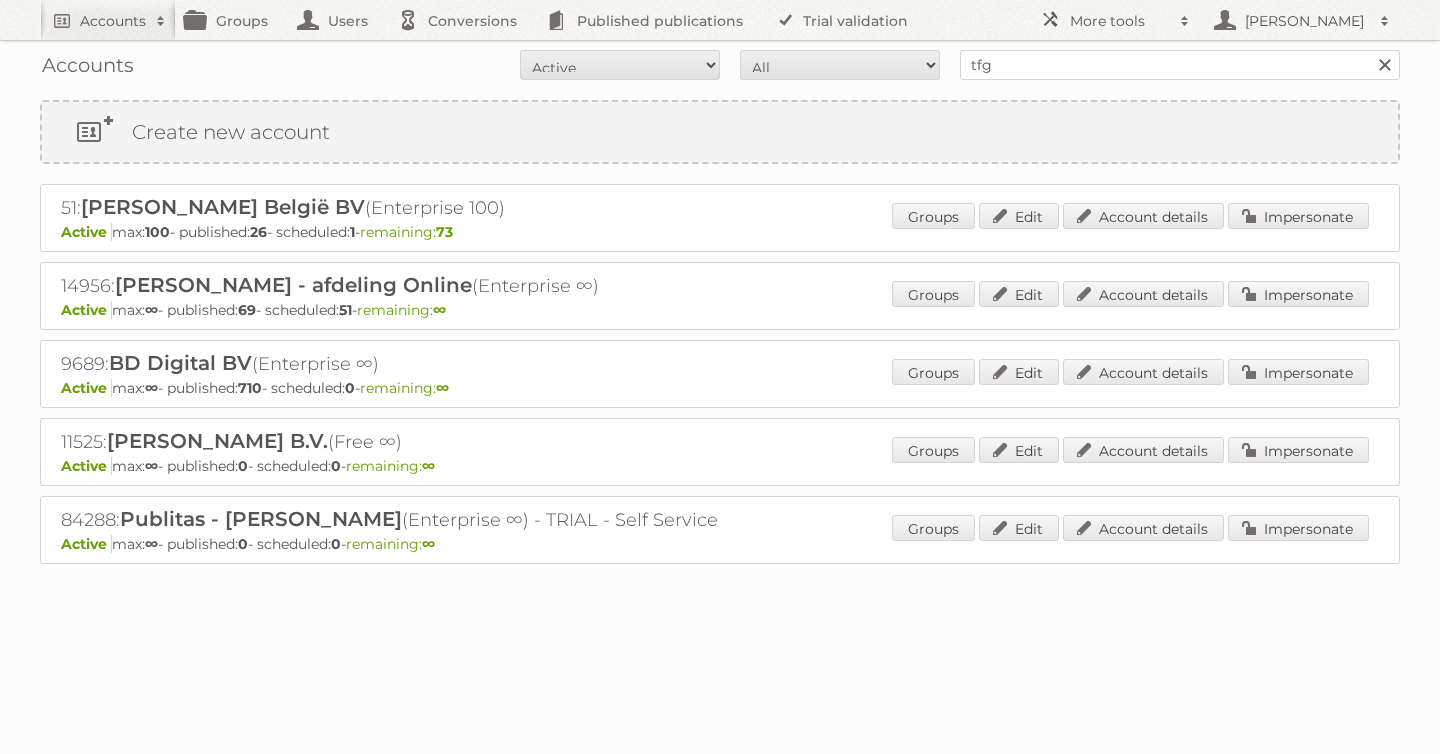 type on "tfg media" 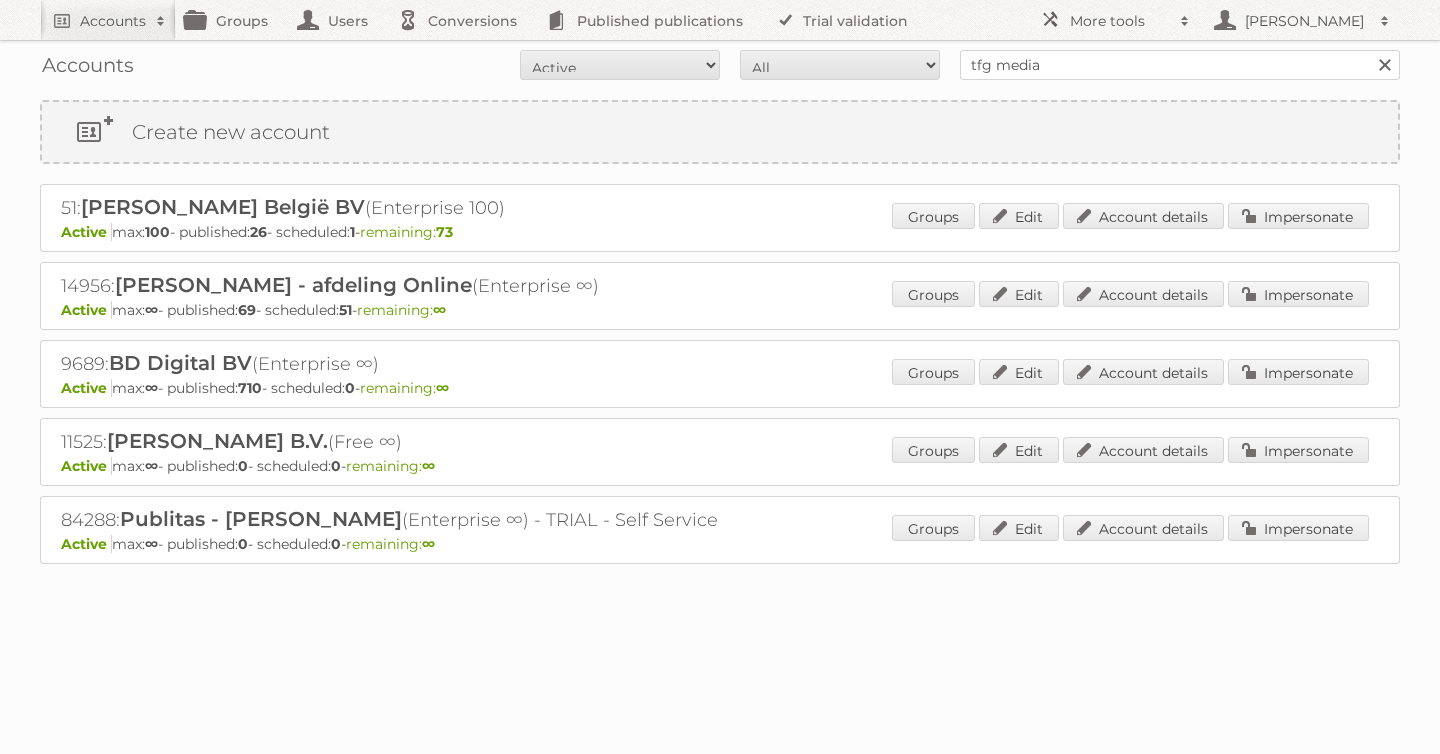 click on "Search" at bounding box center (1384, 65) 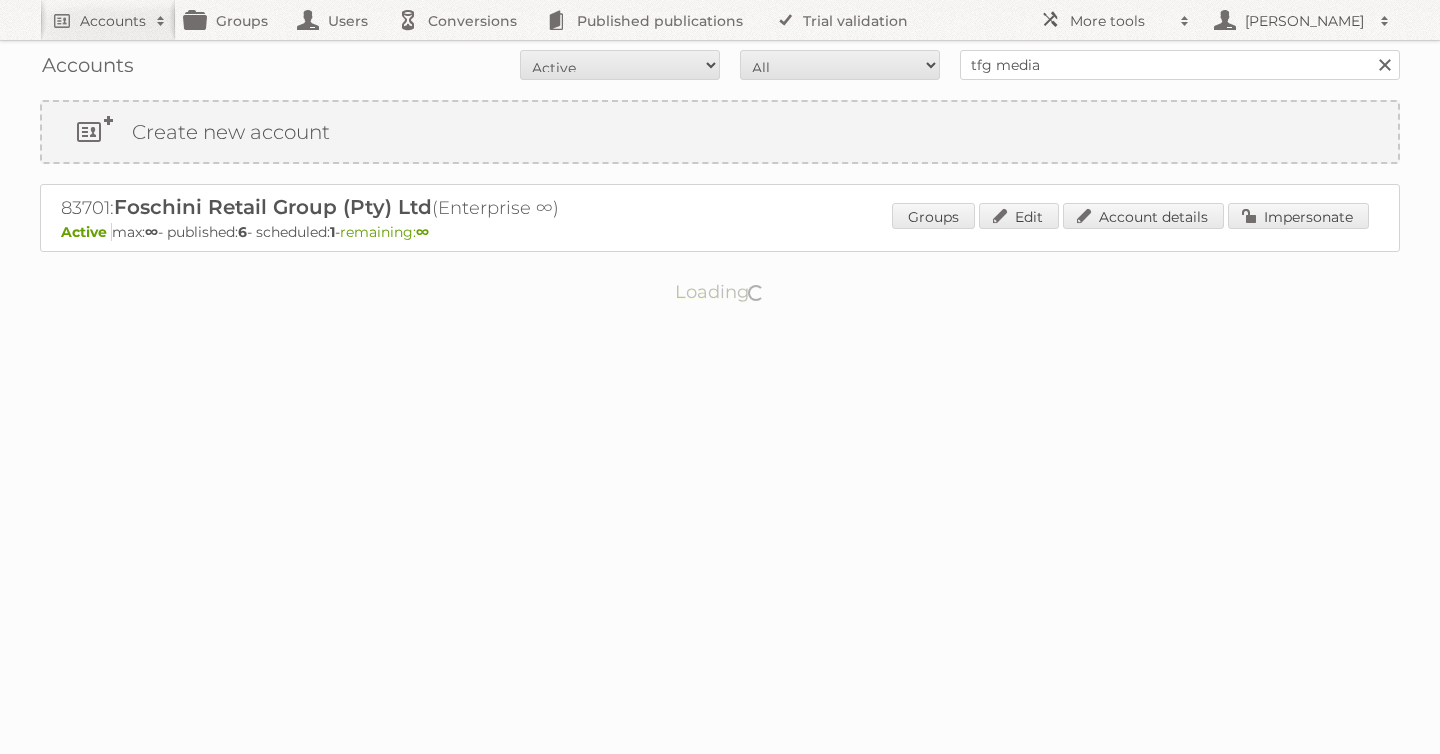 scroll, scrollTop: 0, scrollLeft: 0, axis: both 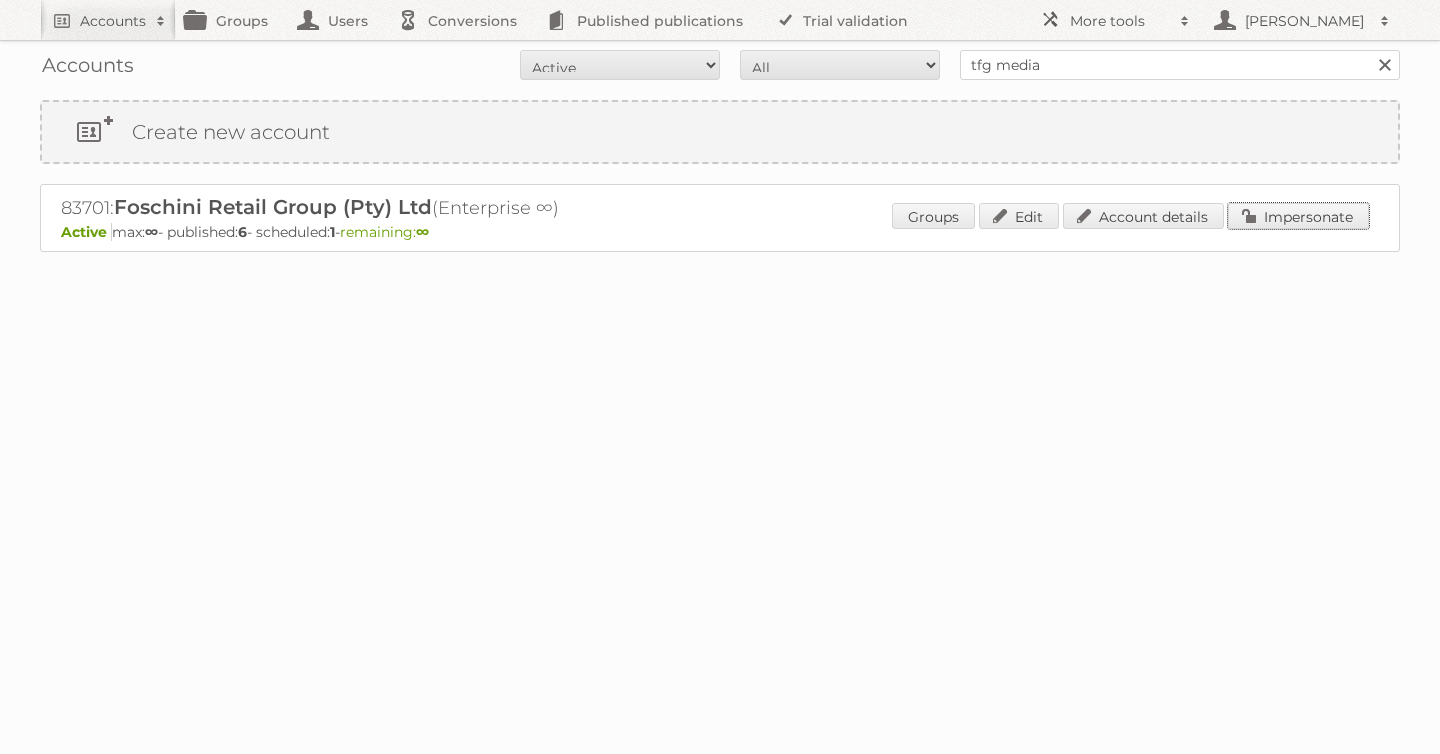 drag, startPoint x: 1288, startPoint y: 214, endPoint x: 937, endPoint y: 155, distance: 355.92416 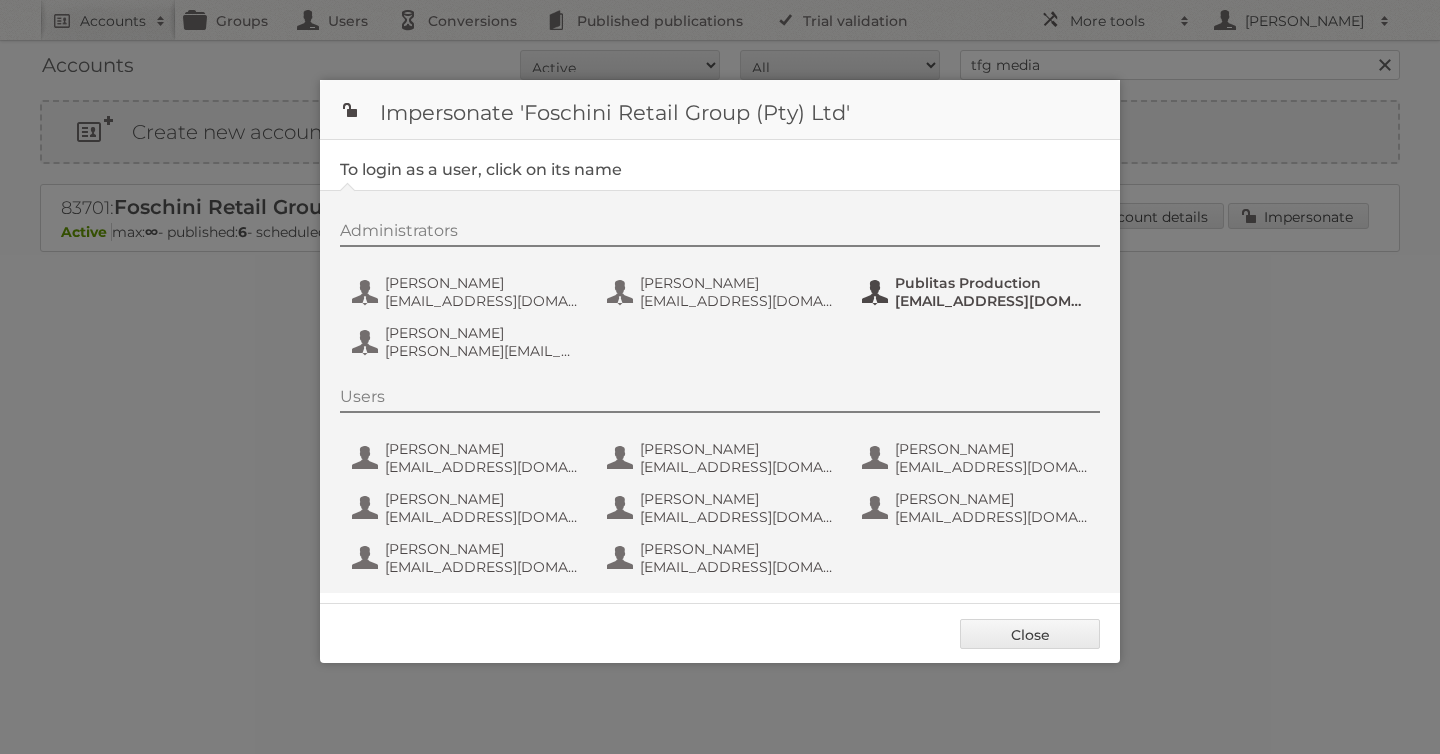 click on "fs+tfgmedia@publitas.com" at bounding box center [992, 301] 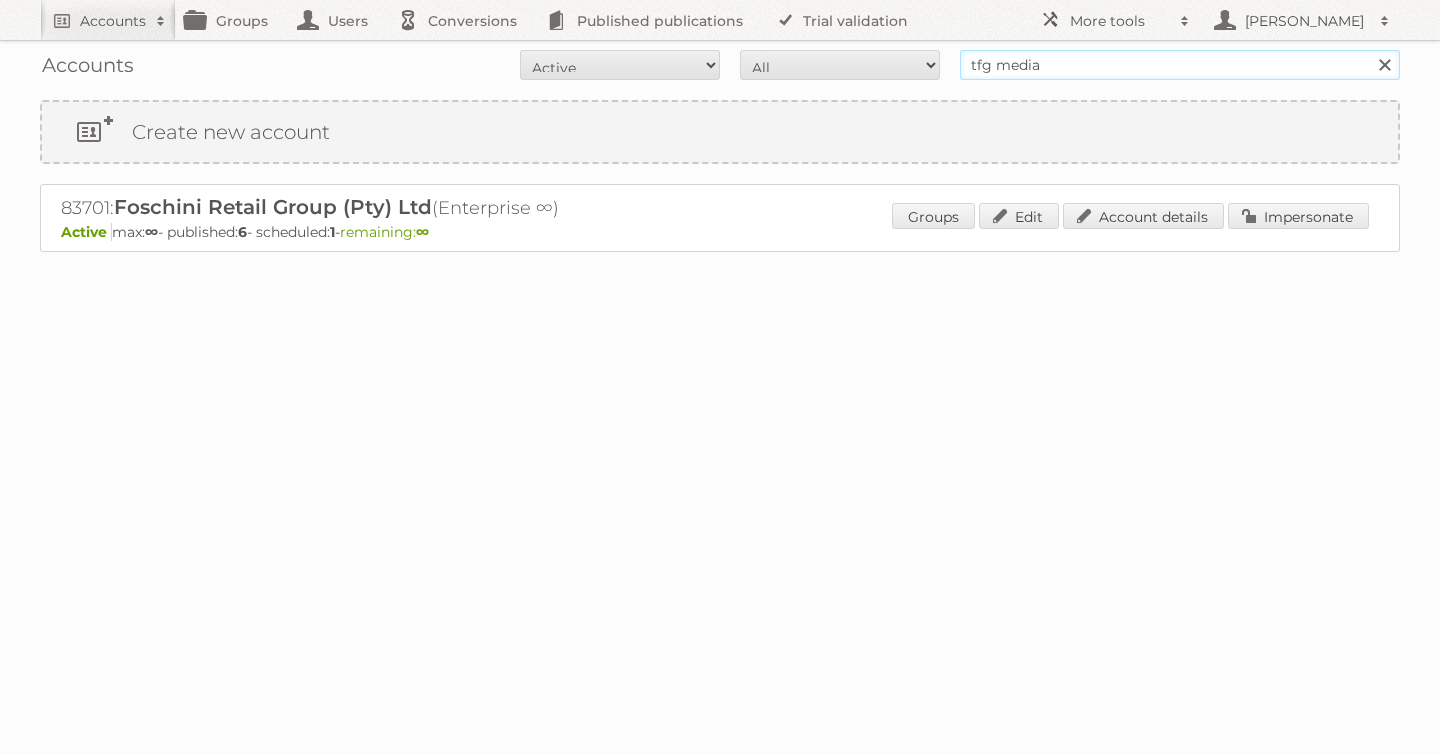 drag, startPoint x: 1053, startPoint y: 56, endPoint x: 681, endPoint y: 49, distance: 372.06586 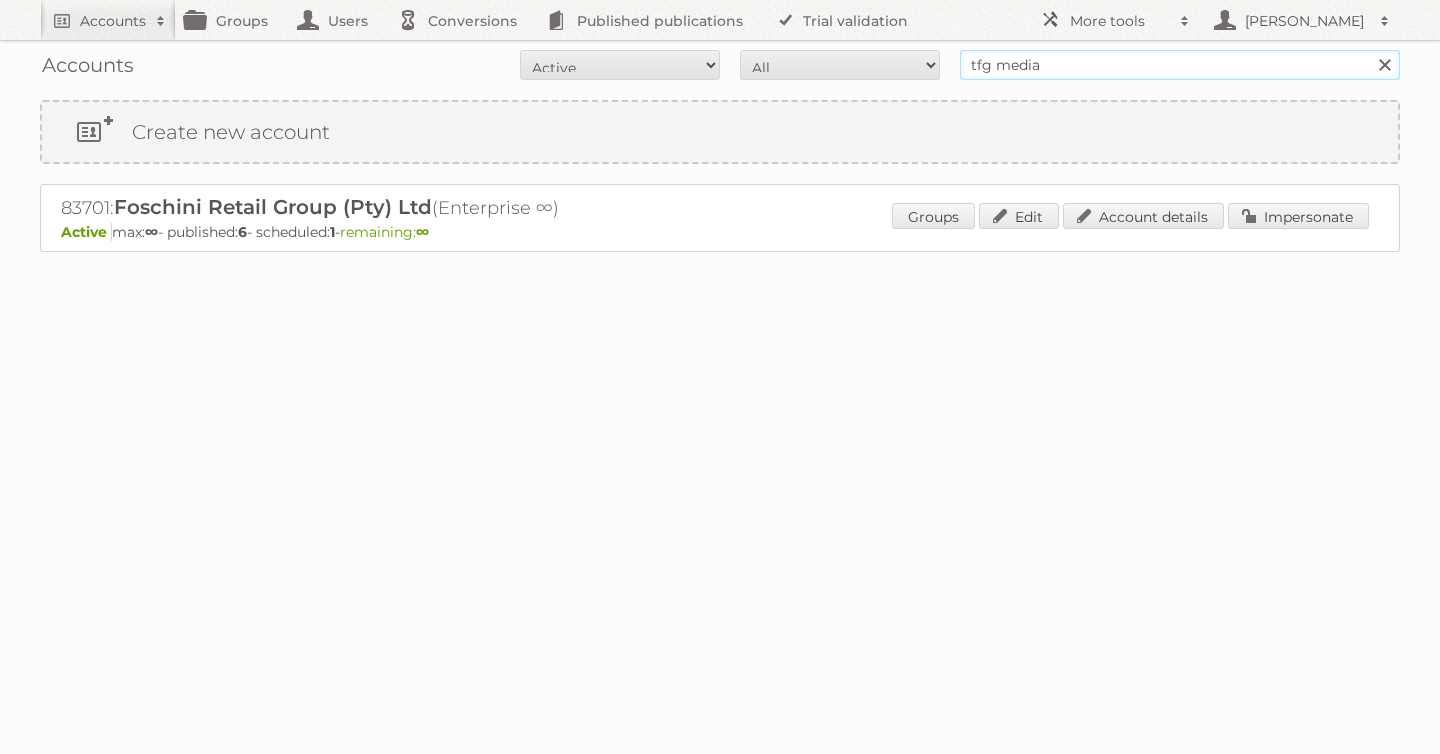 drag, startPoint x: 1122, startPoint y: 58, endPoint x: 720, endPoint y: 54, distance: 402.0199 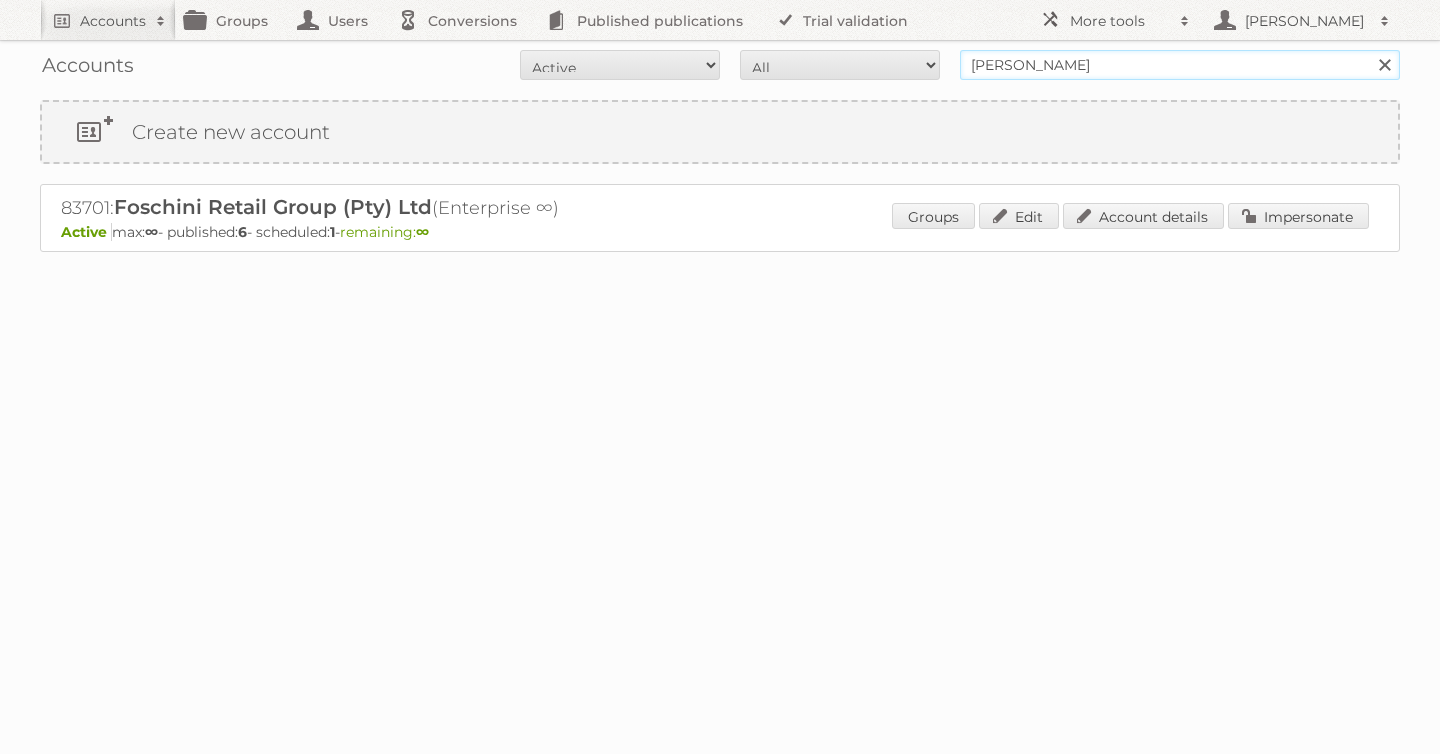 type on "[PERSON_NAME]" 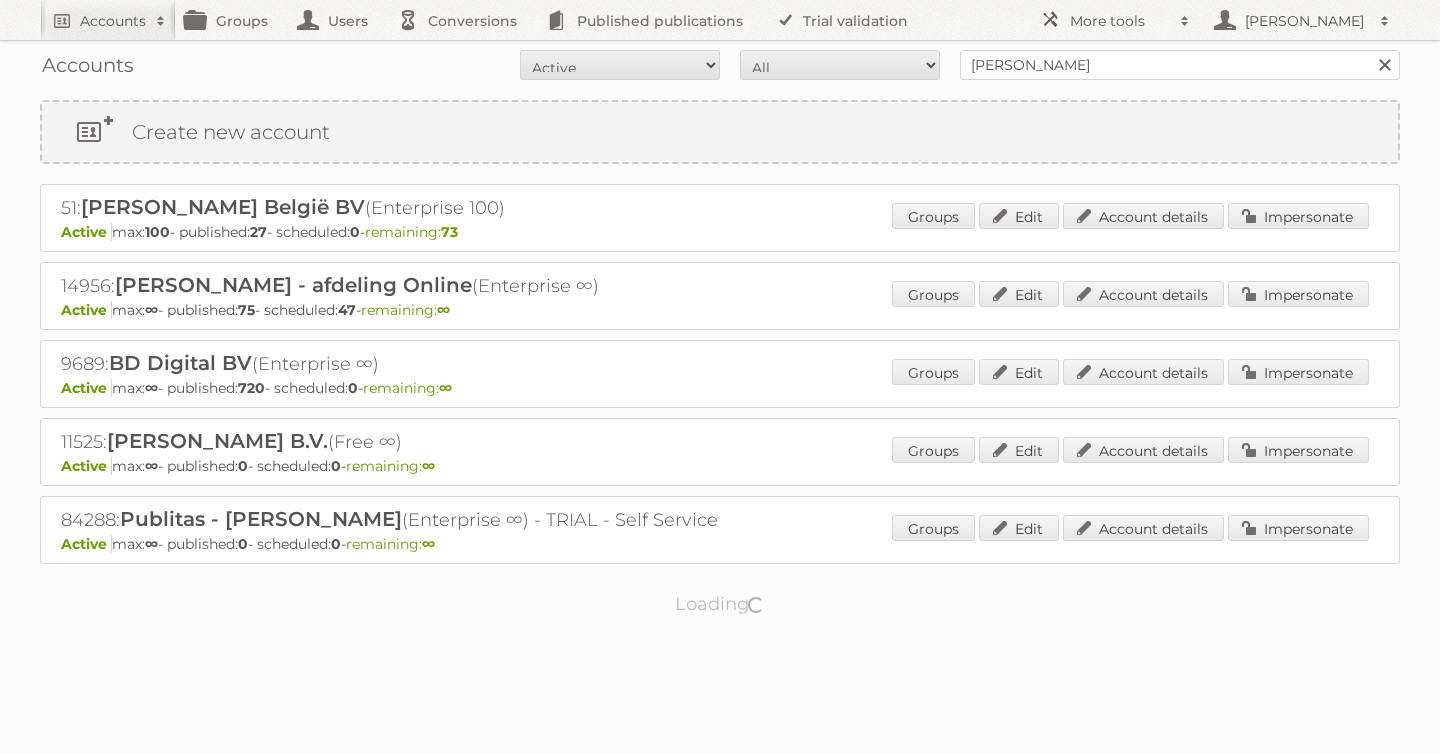 scroll, scrollTop: 0, scrollLeft: 0, axis: both 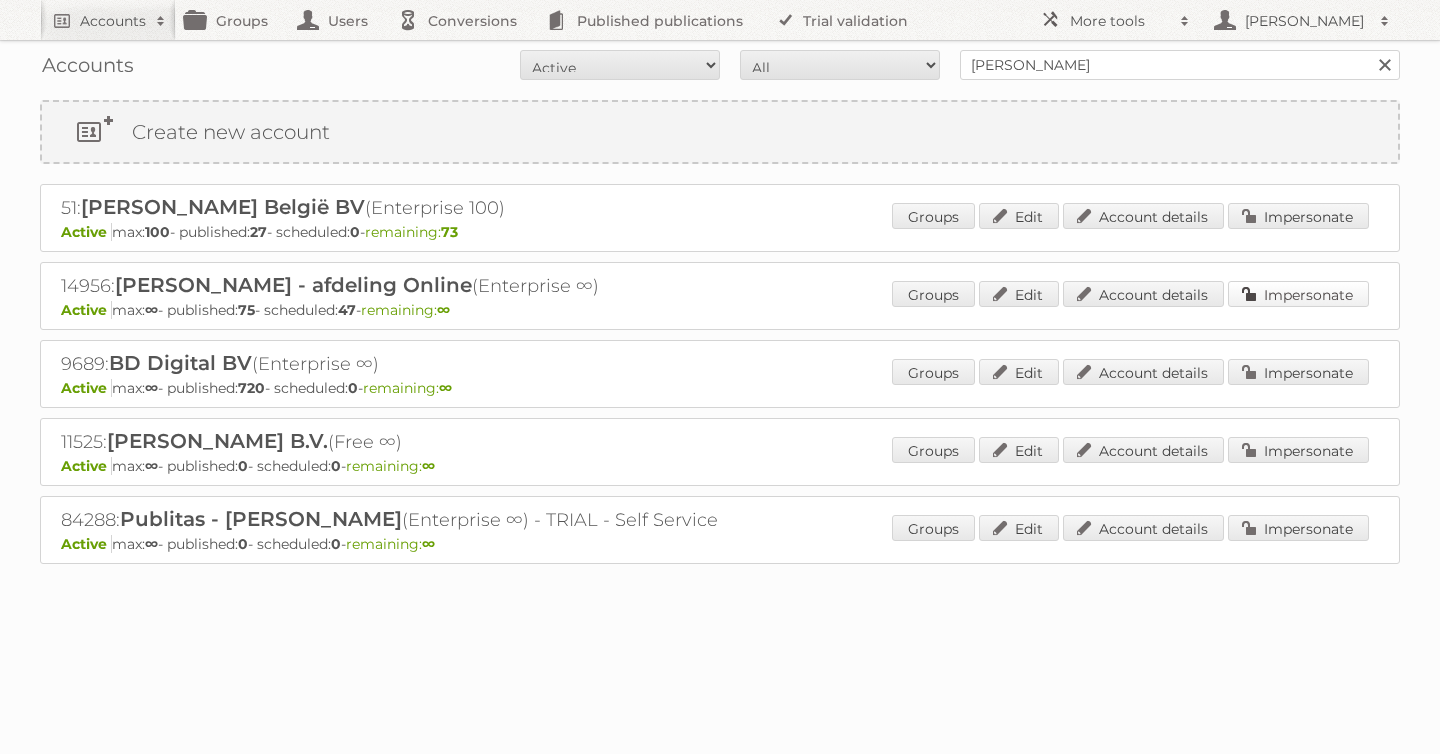 click on "Impersonate" at bounding box center [1298, 294] 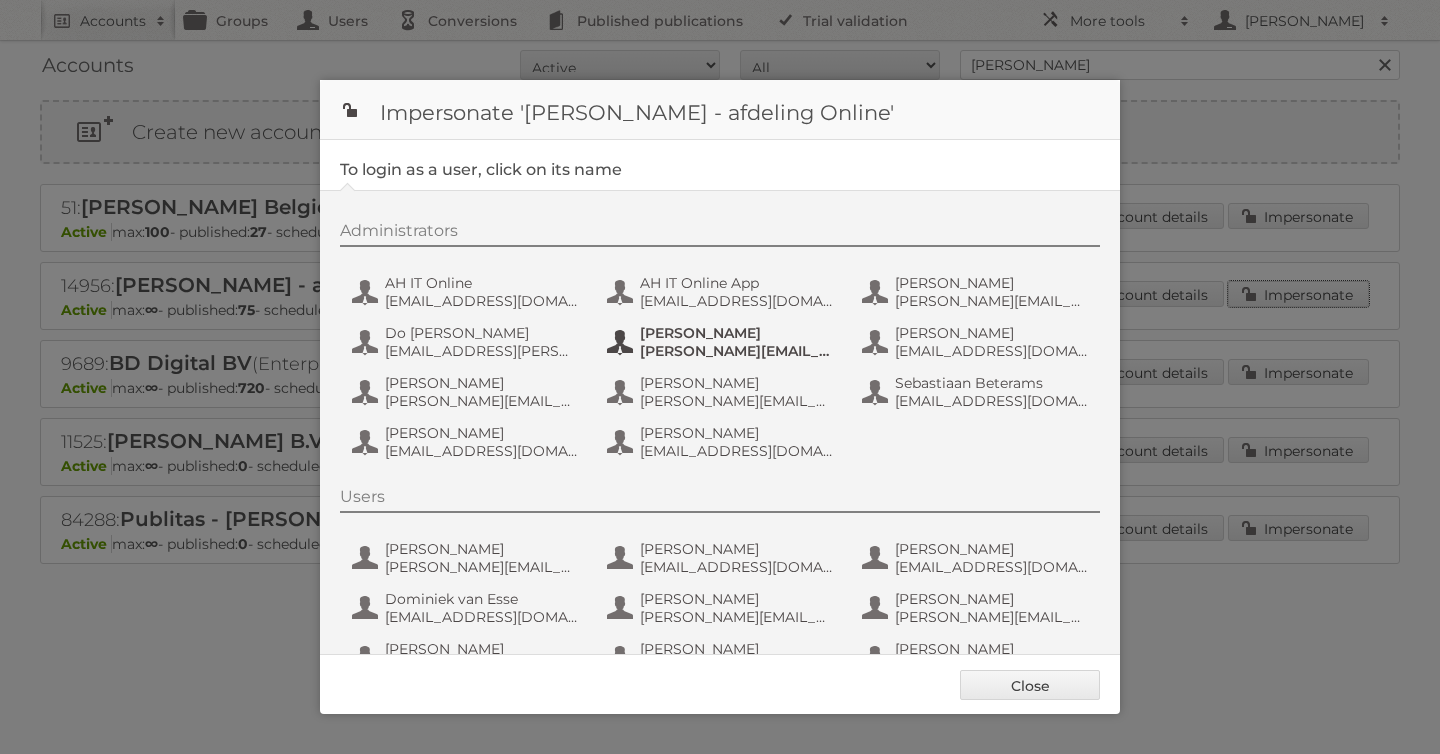 scroll, scrollTop: 150, scrollLeft: 0, axis: vertical 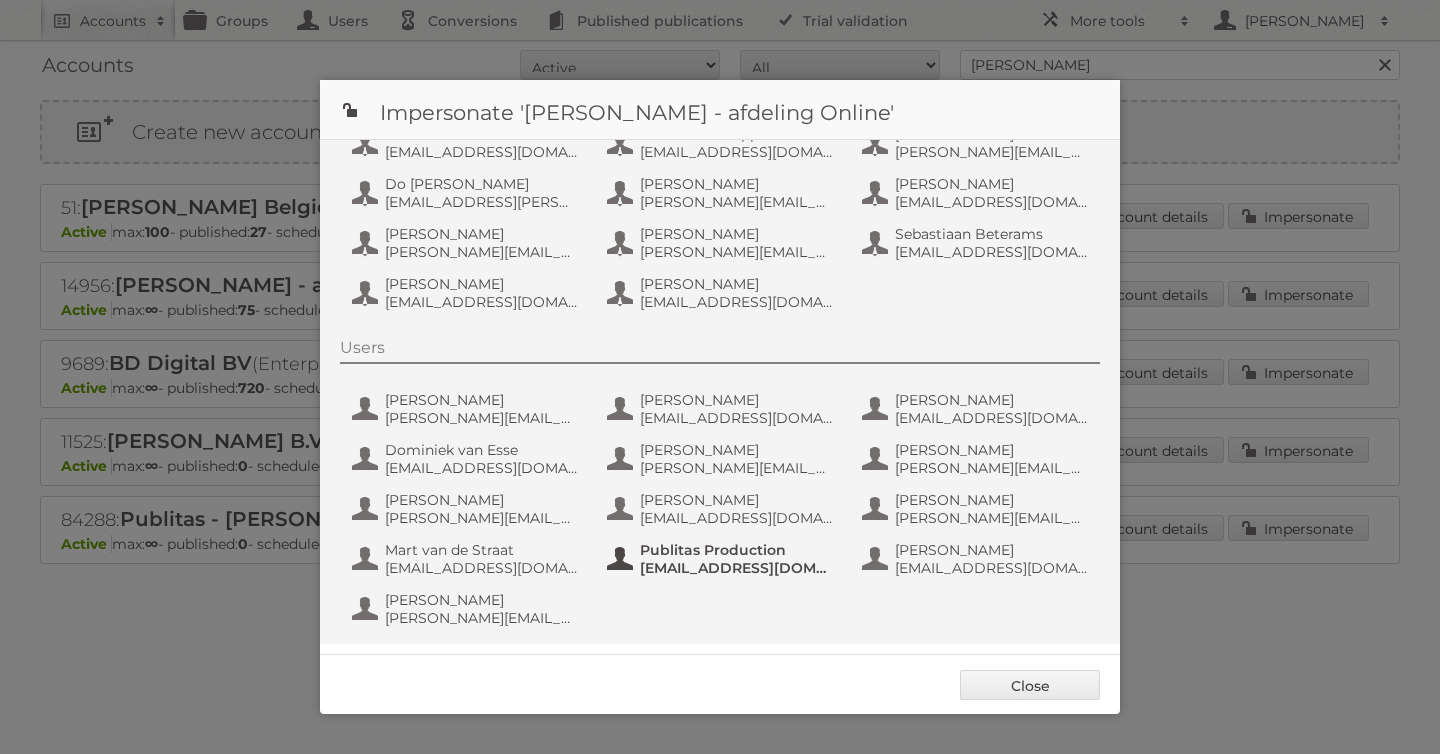click on "fs+ah@publitas.com" at bounding box center (737, 568) 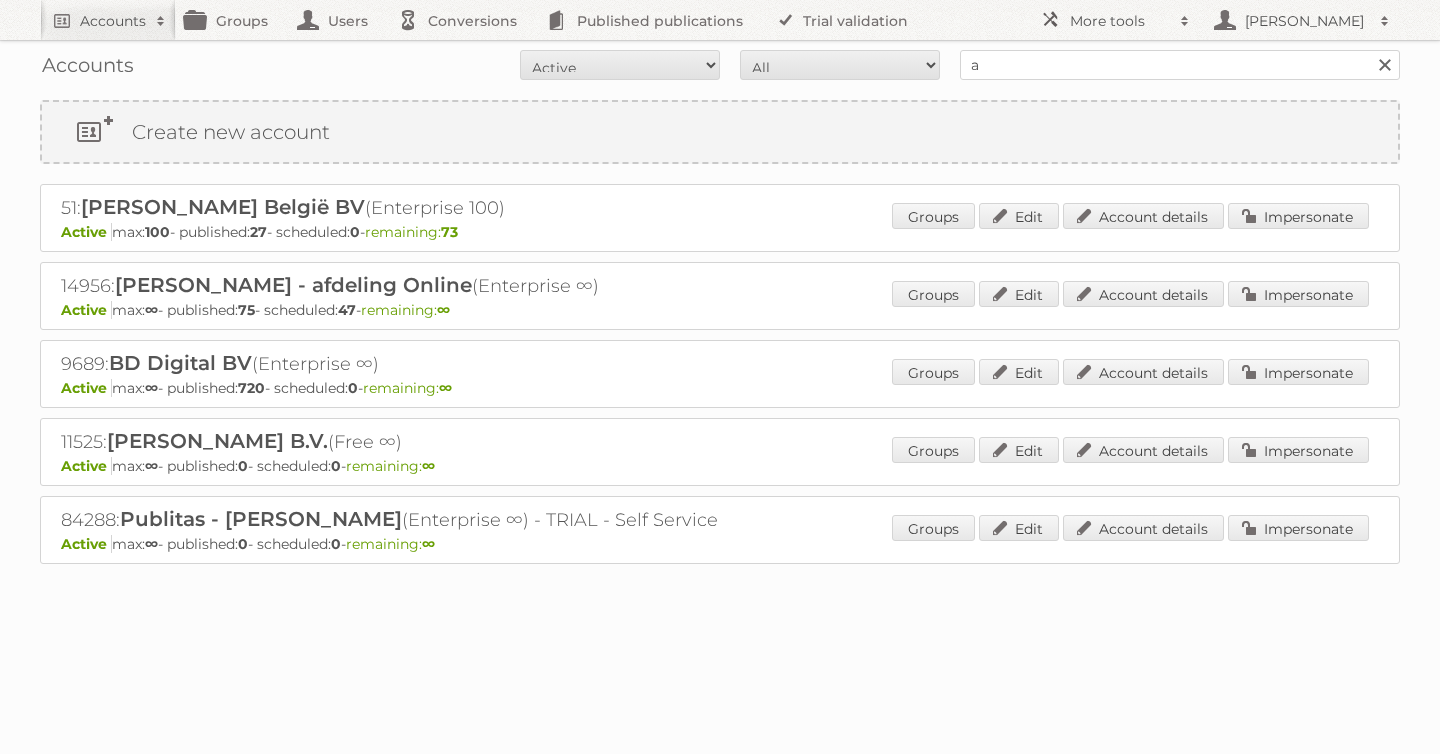 scroll, scrollTop: 0, scrollLeft: 0, axis: both 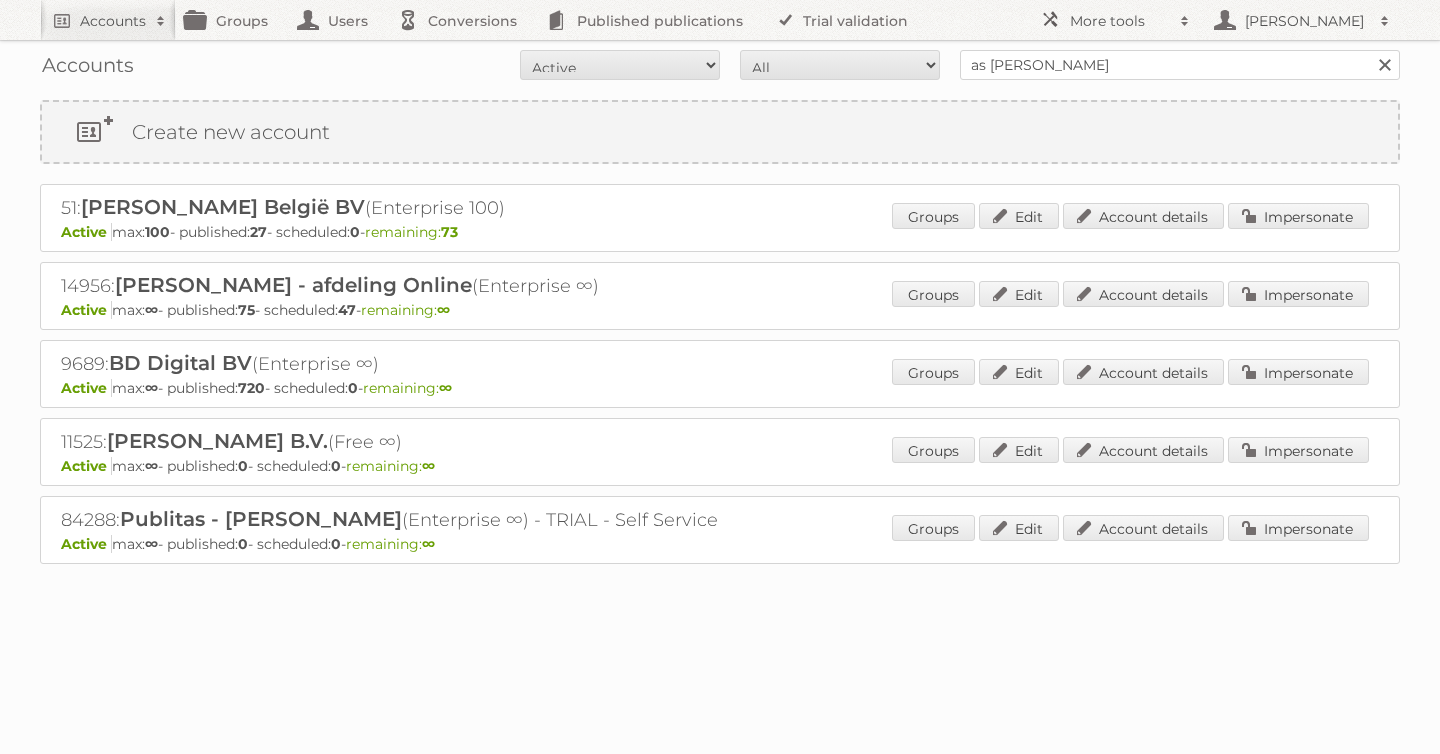 type on "as [PERSON_NAME]" 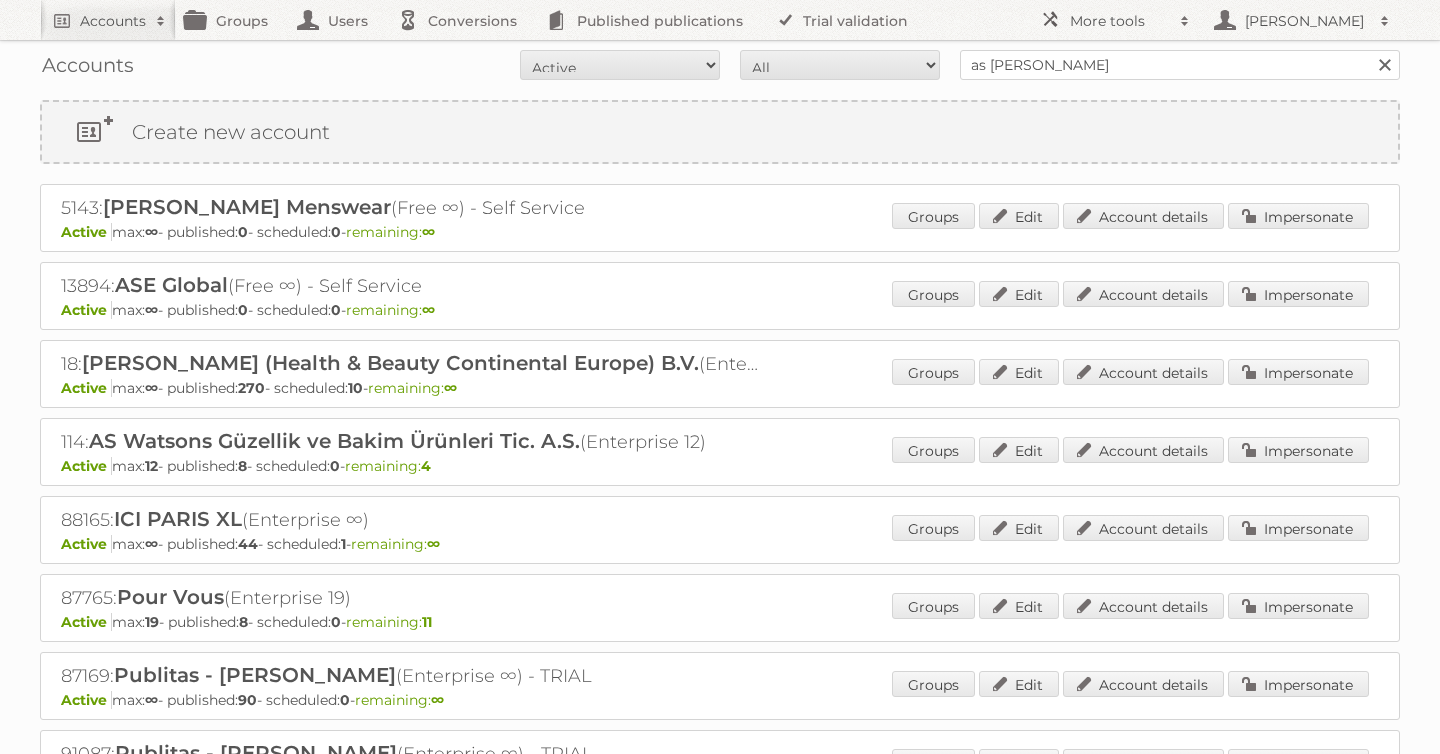 scroll, scrollTop: 0, scrollLeft: 0, axis: both 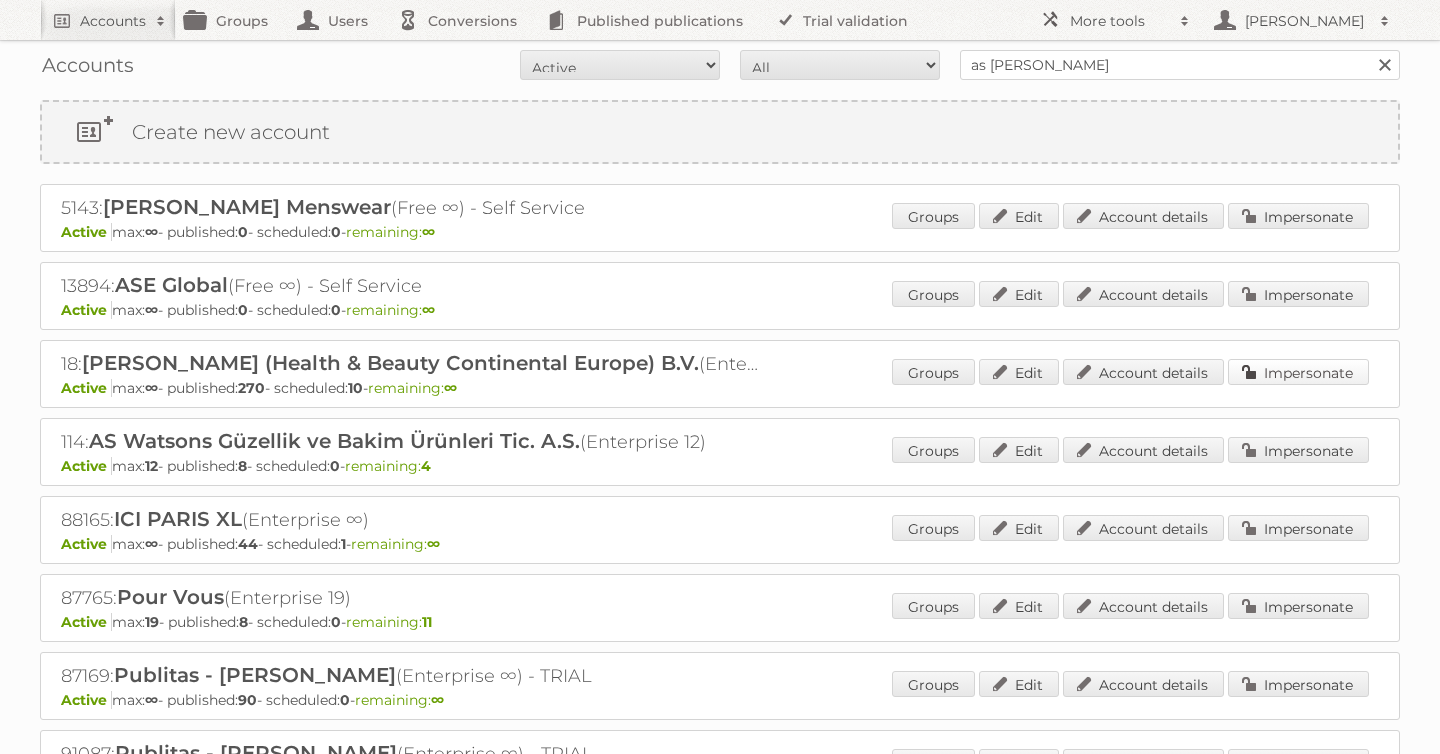 click on "Impersonate" at bounding box center [1298, 372] 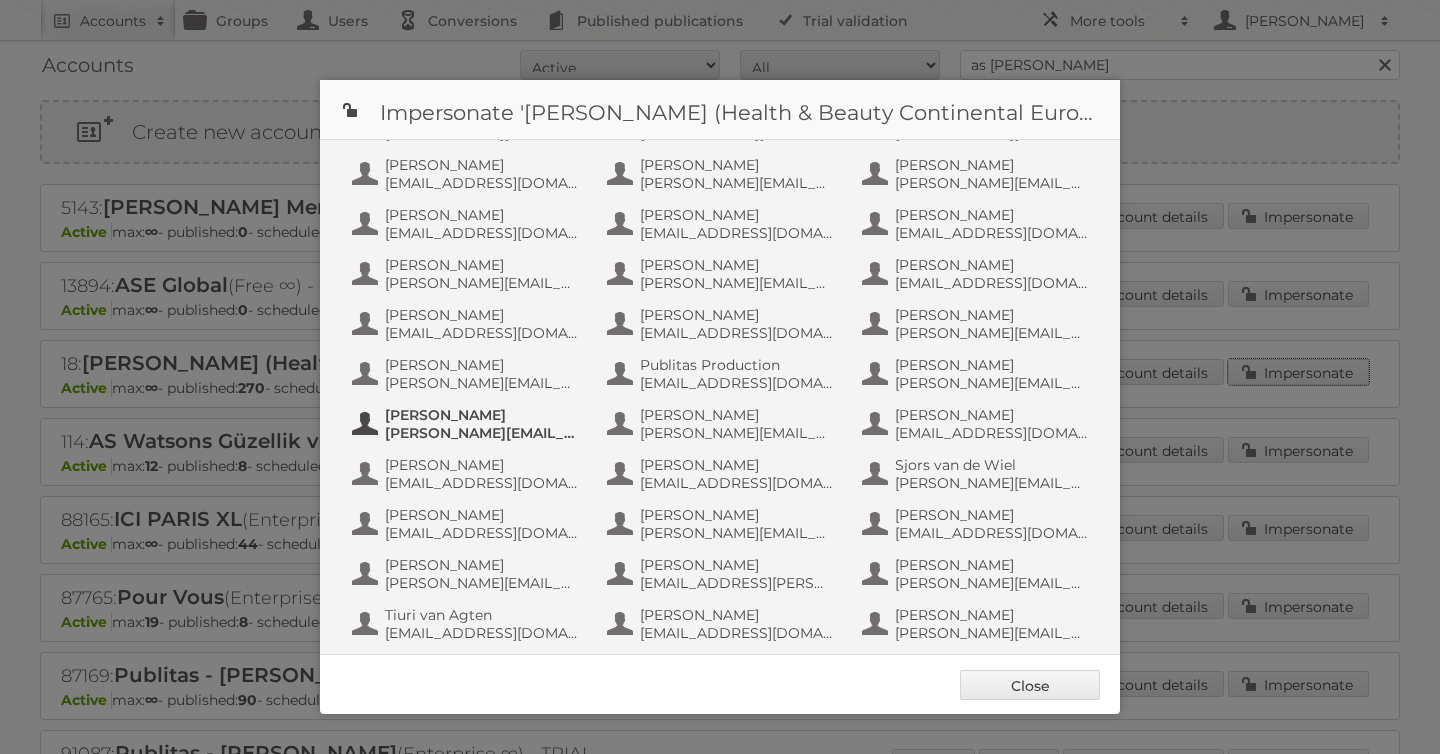 scroll, scrollTop: 1079, scrollLeft: 0, axis: vertical 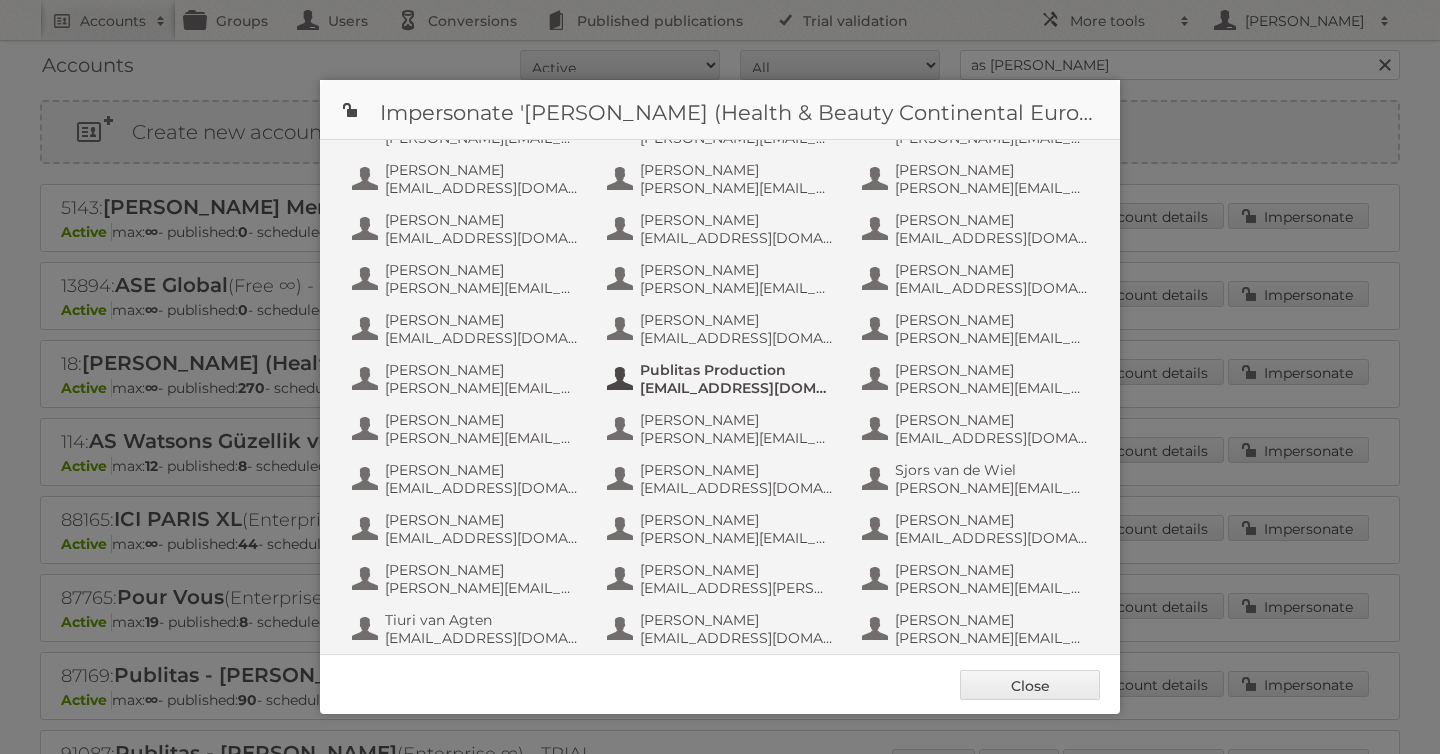 click on "Publitas Production" at bounding box center [737, 370] 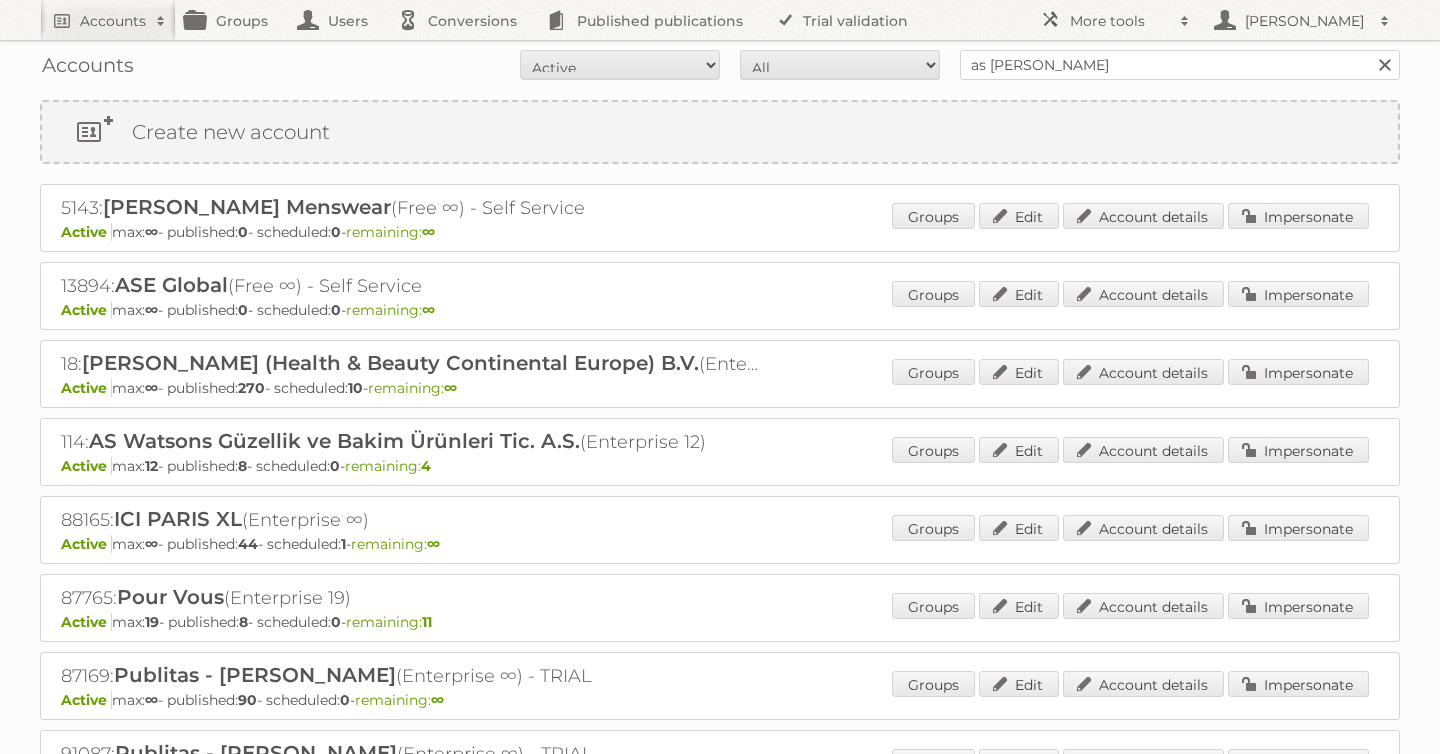 scroll, scrollTop: 0, scrollLeft: 0, axis: both 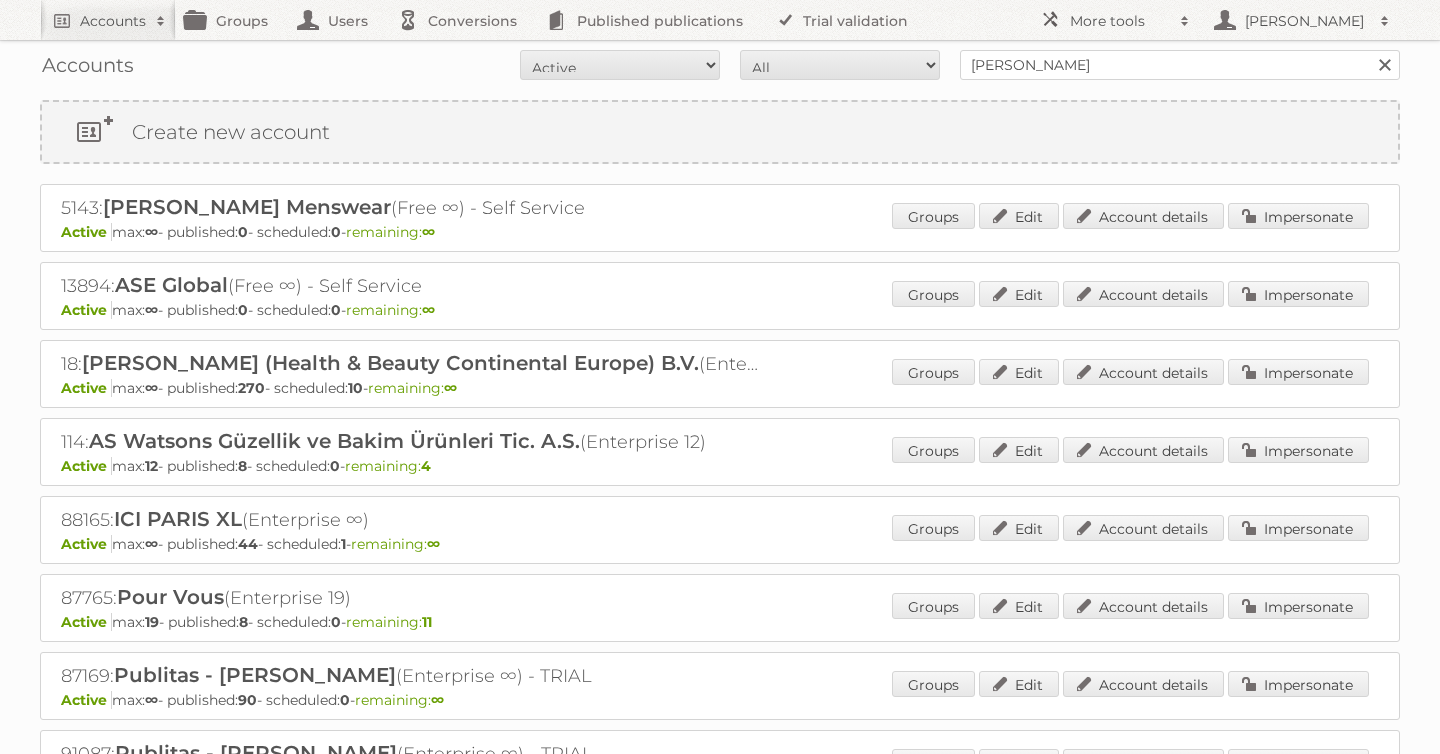 type on "[PERSON_NAME]" 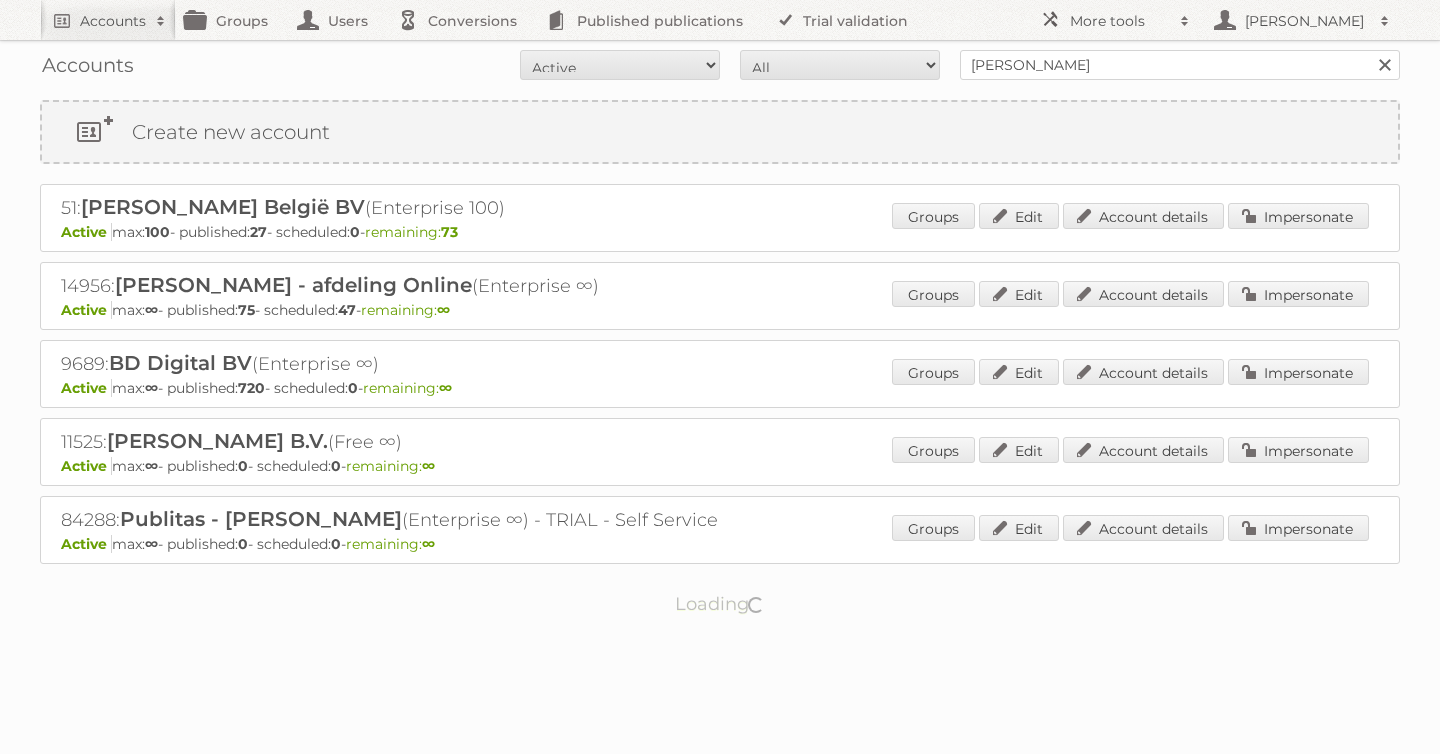 scroll, scrollTop: 0, scrollLeft: 0, axis: both 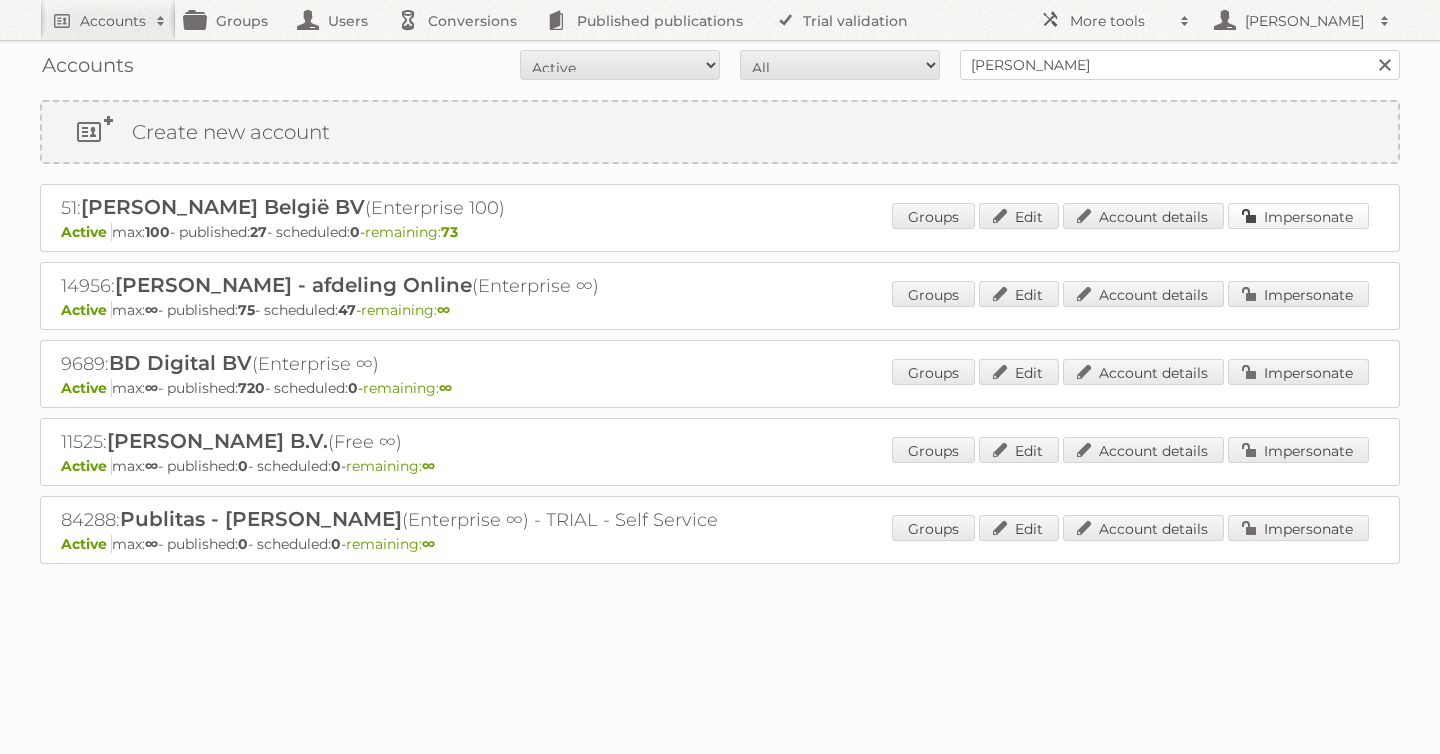 click on "Impersonate" at bounding box center (1298, 216) 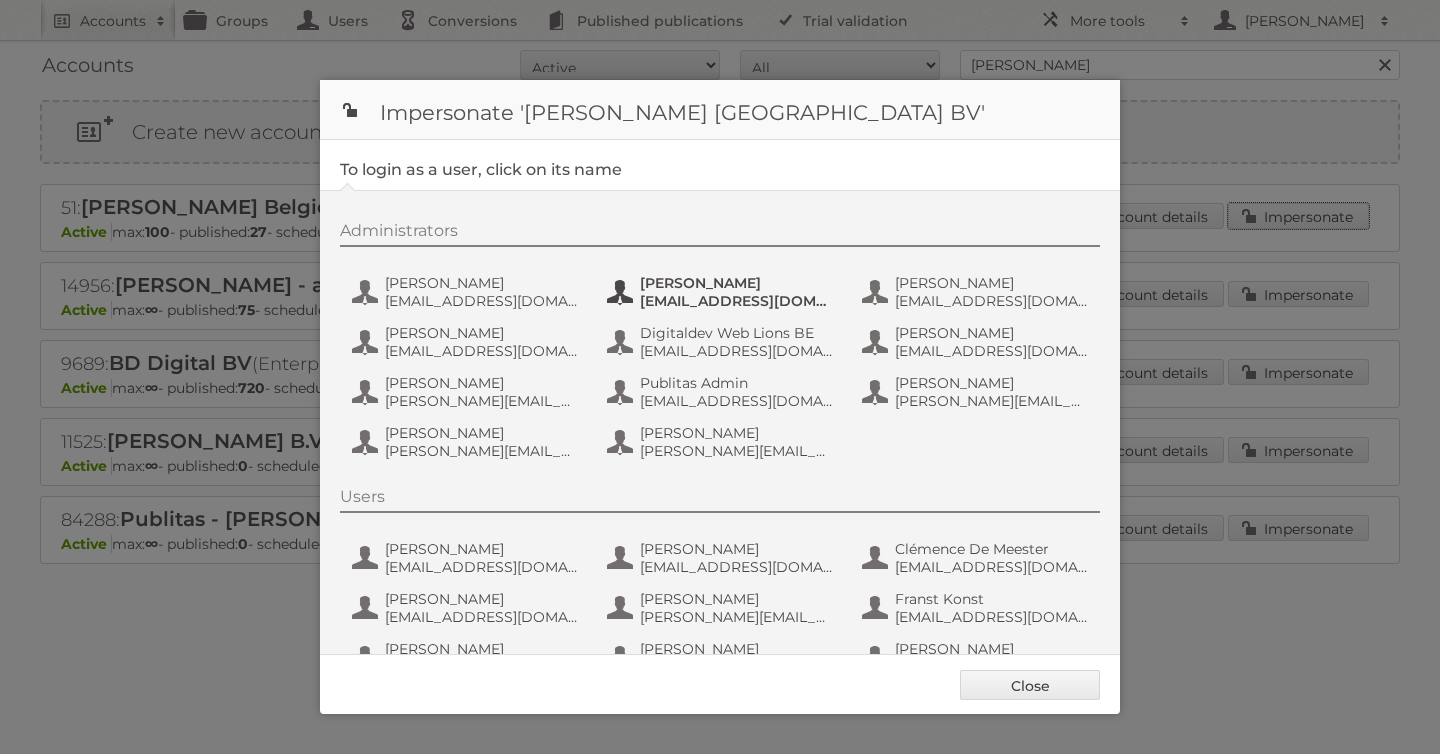 scroll, scrollTop: 150, scrollLeft: 0, axis: vertical 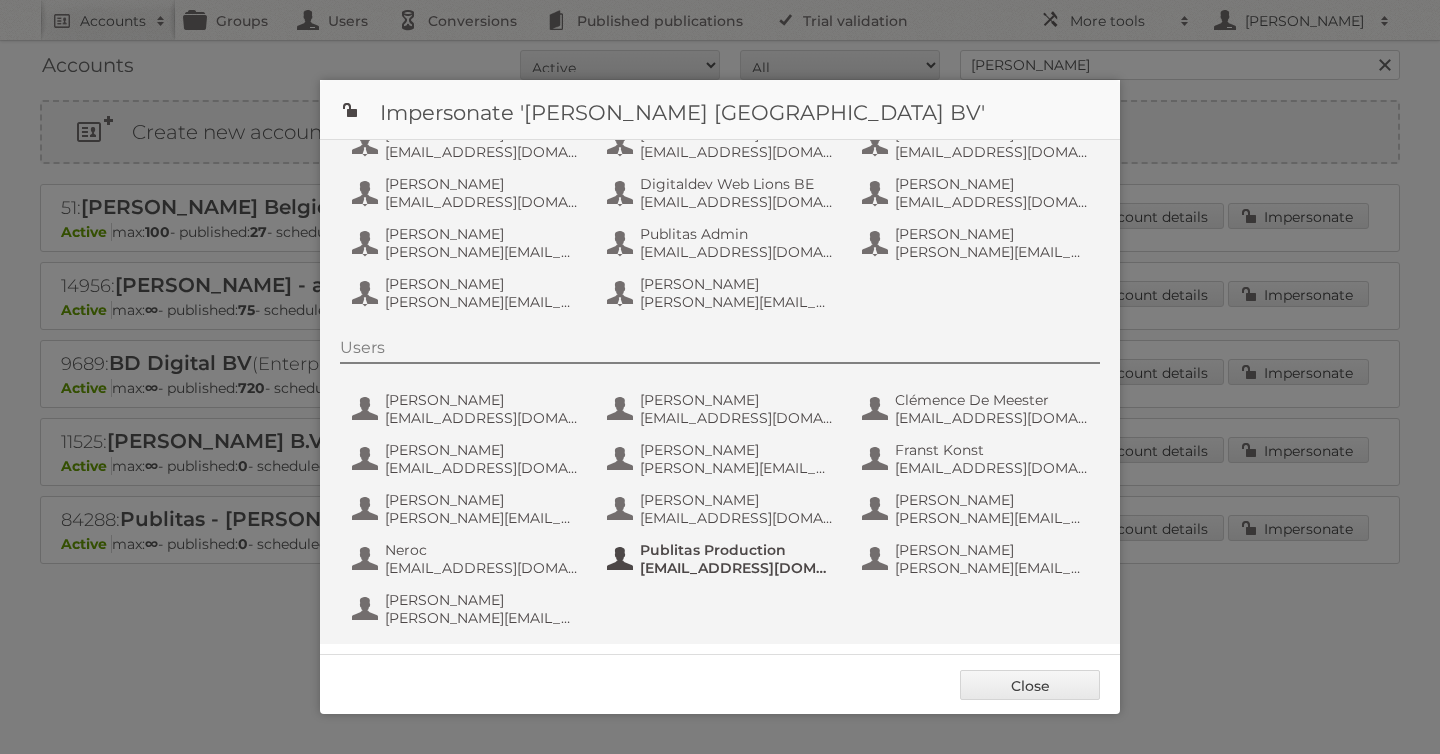 click on "Publitas Production" at bounding box center (737, 550) 